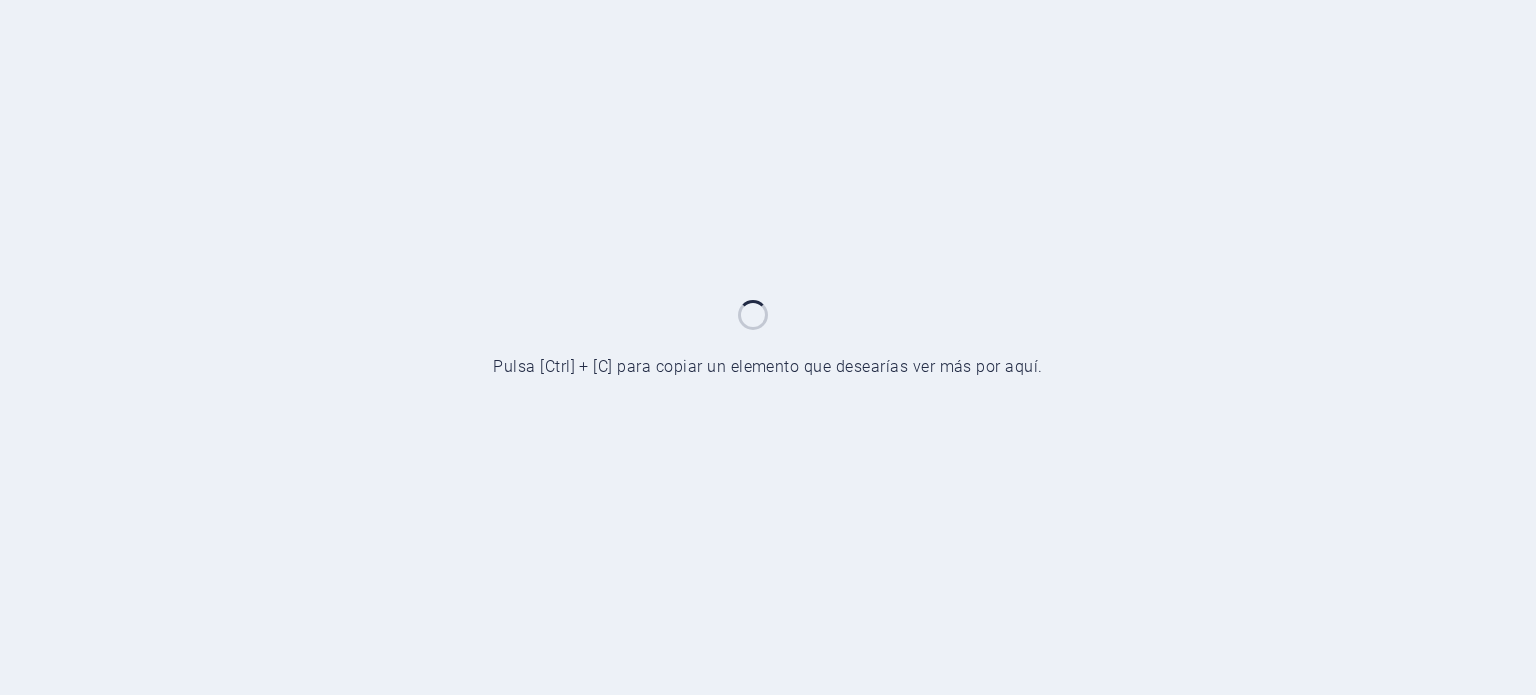 scroll, scrollTop: 0, scrollLeft: 0, axis: both 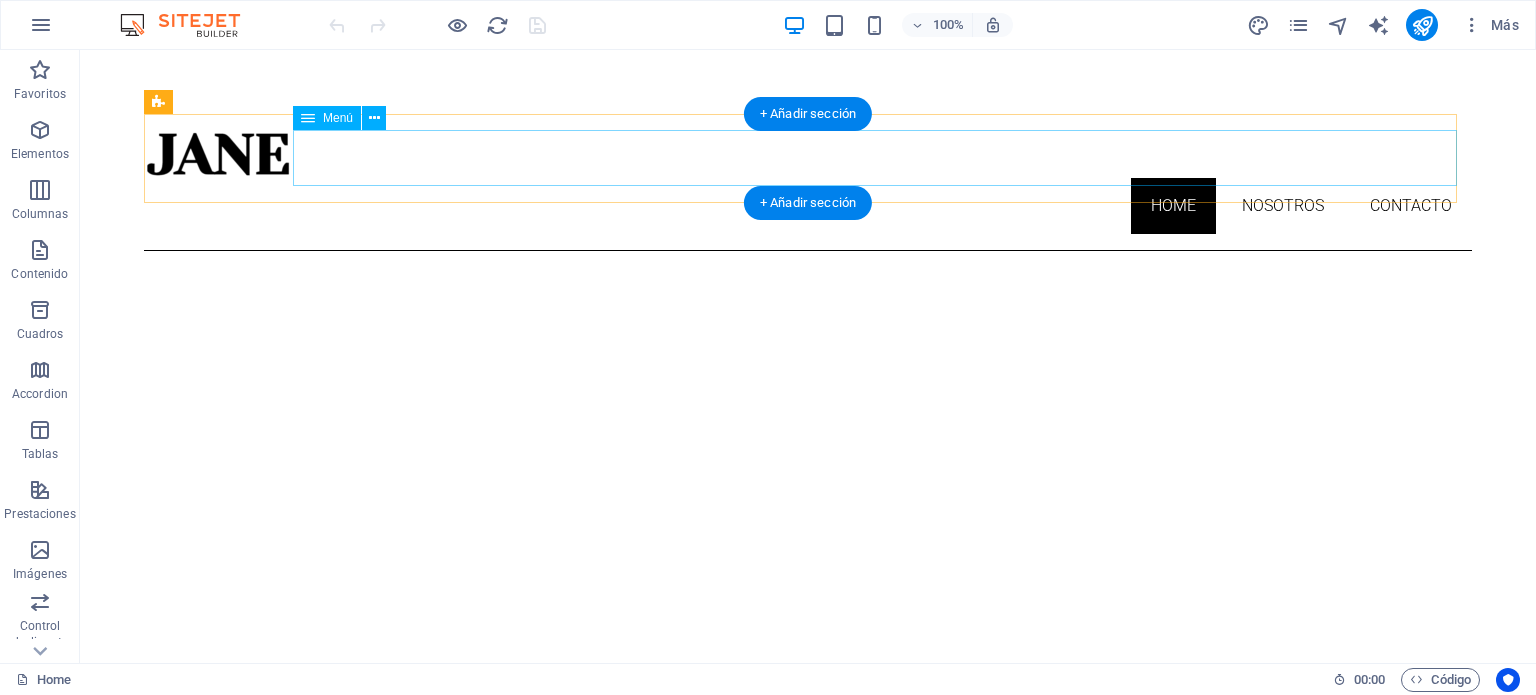 click on "Home NOSOTROS Contacto" at bounding box center [808, 206] 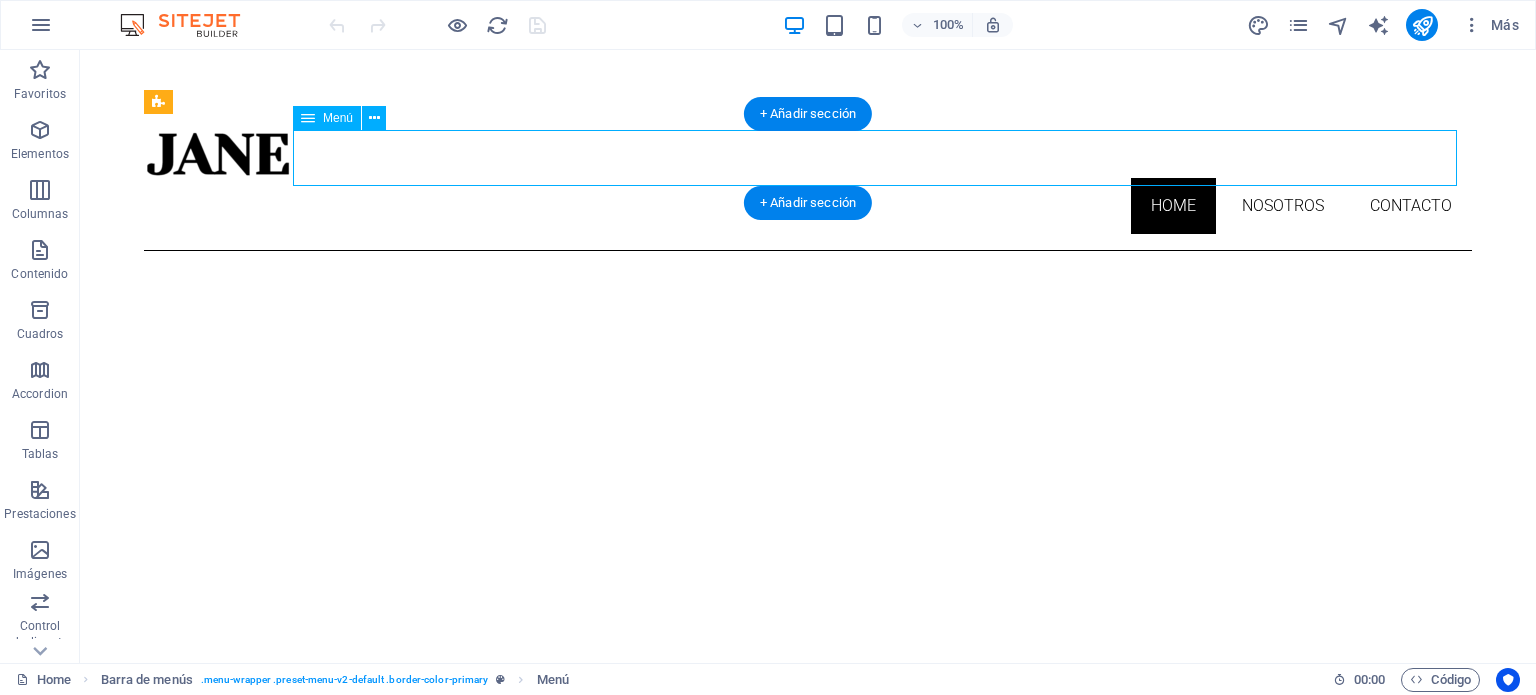 click on "Home NOSOTROS Contacto" at bounding box center [808, 206] 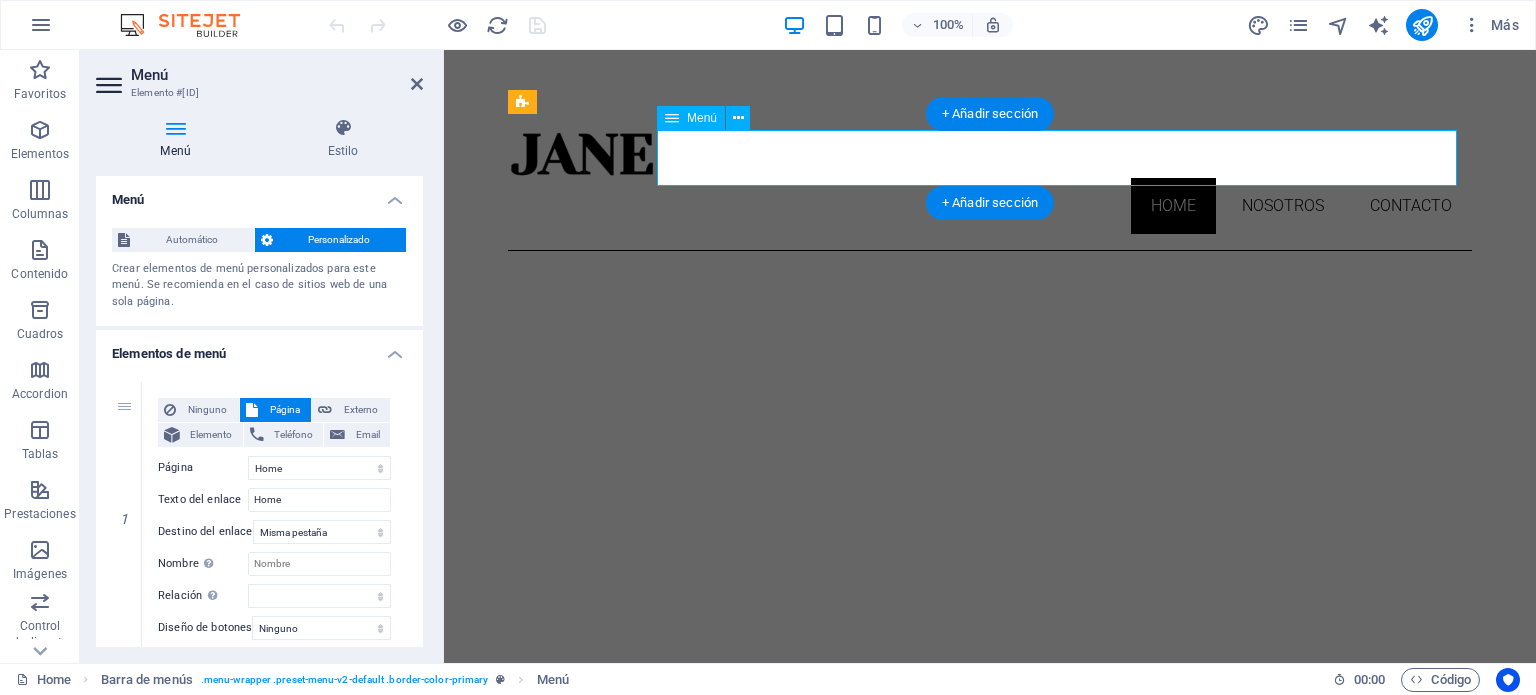click on "Home NOSOTROS Contacto" at bounding box center (990, 206) 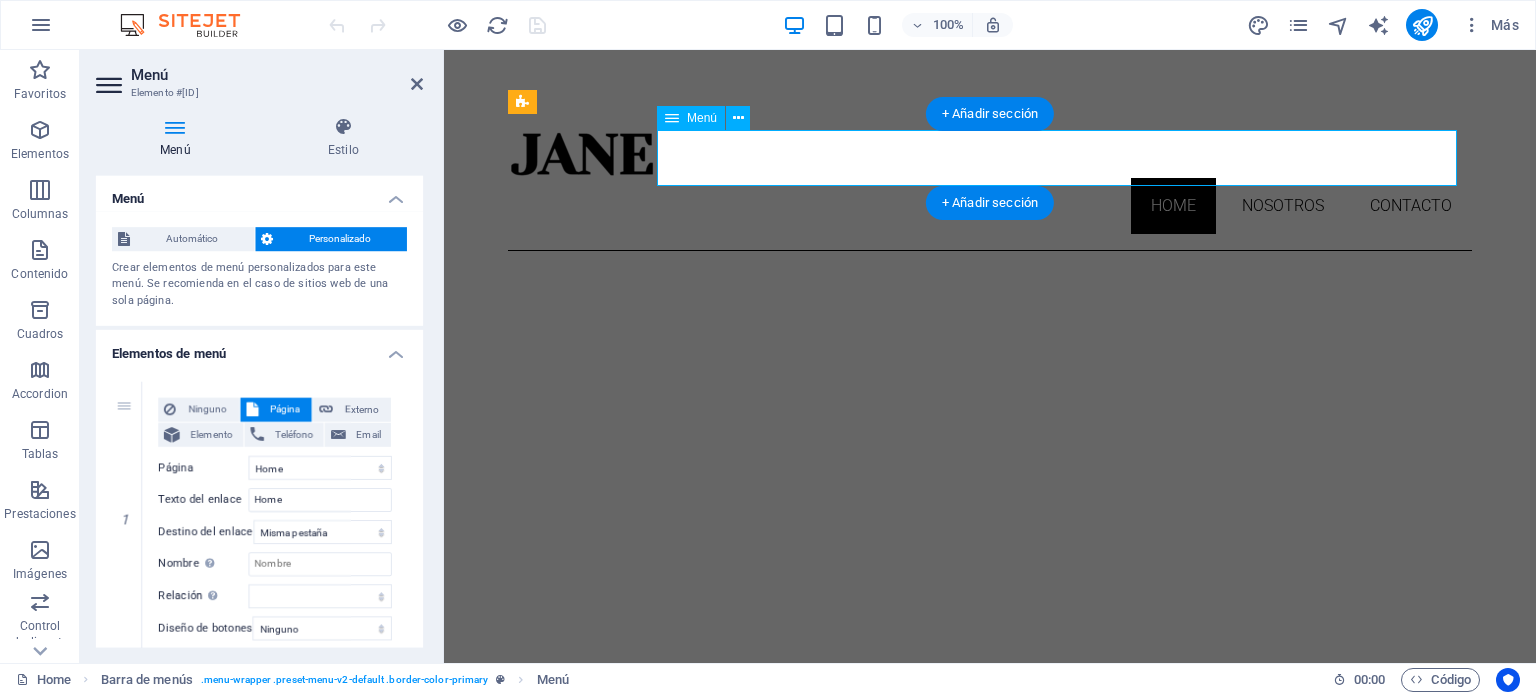click on "Home NOSOTROS Contacto" at bounding box center [990, 206] 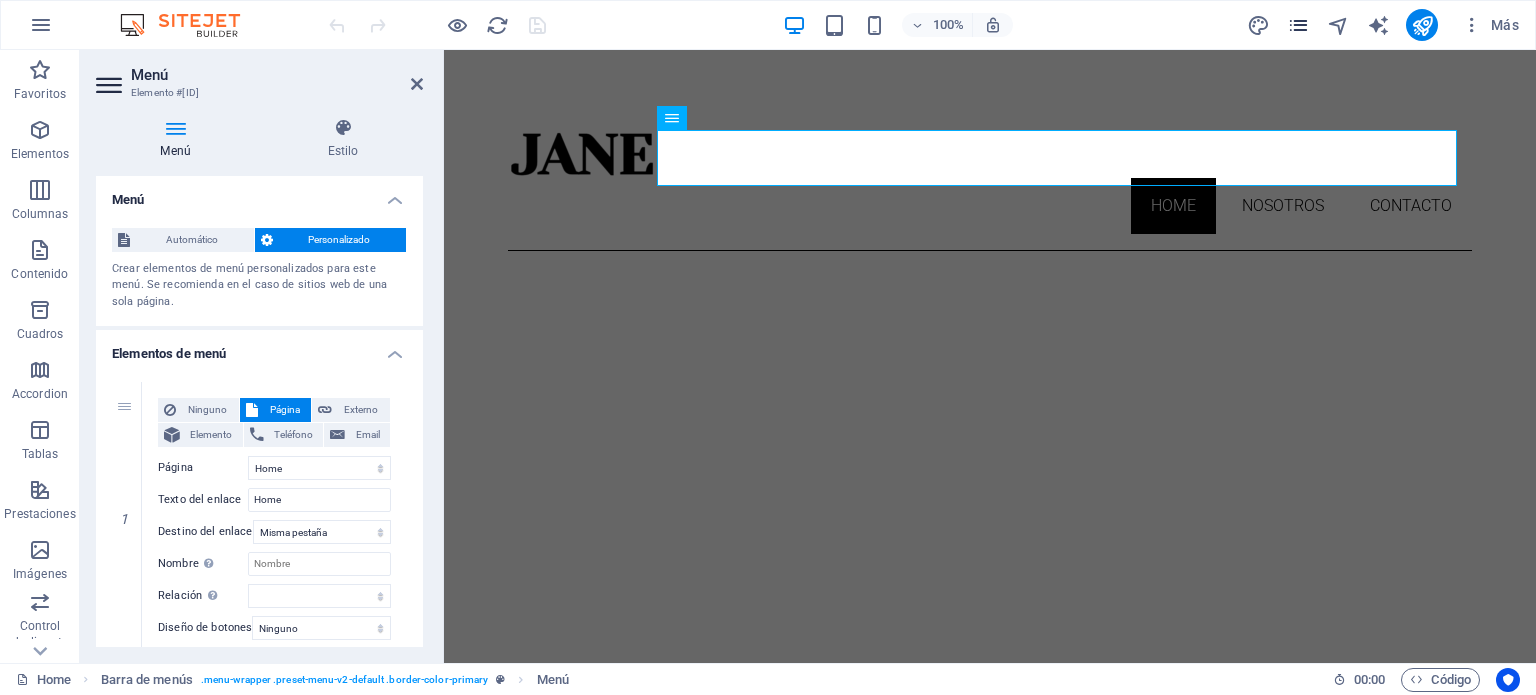click at bounding box center [1298, 25] 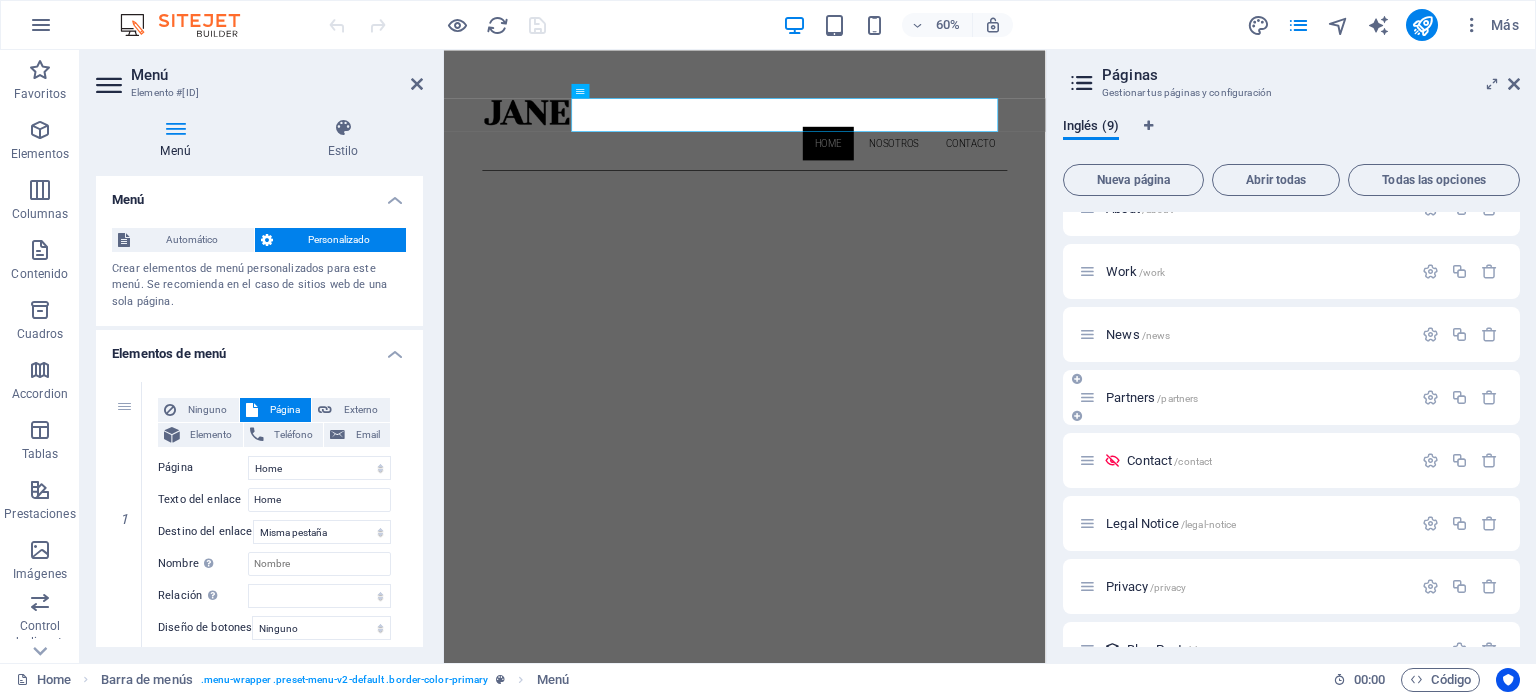 scroll, scrollTop: 100, scrollLeft: 0, axis: vertical 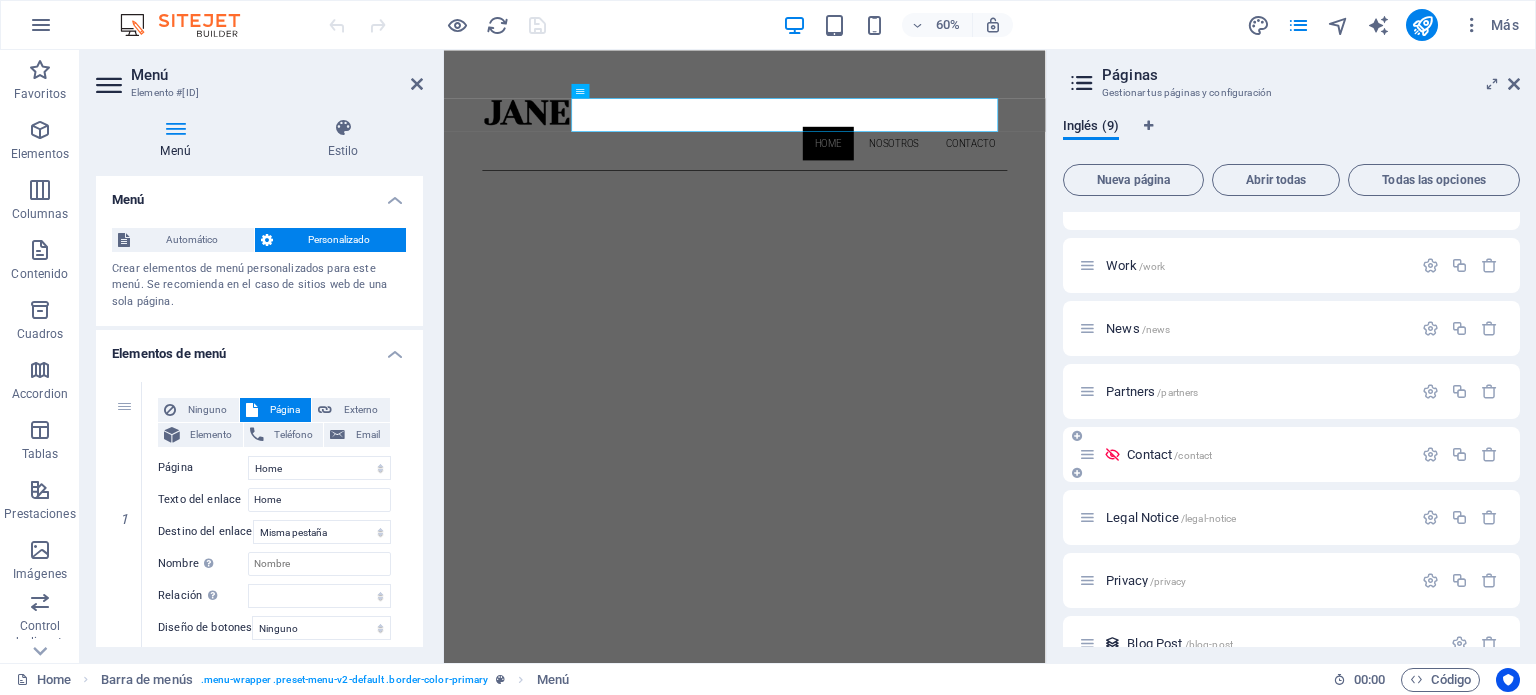 click on "Contact /contact" at bounding box center (1266, 454) 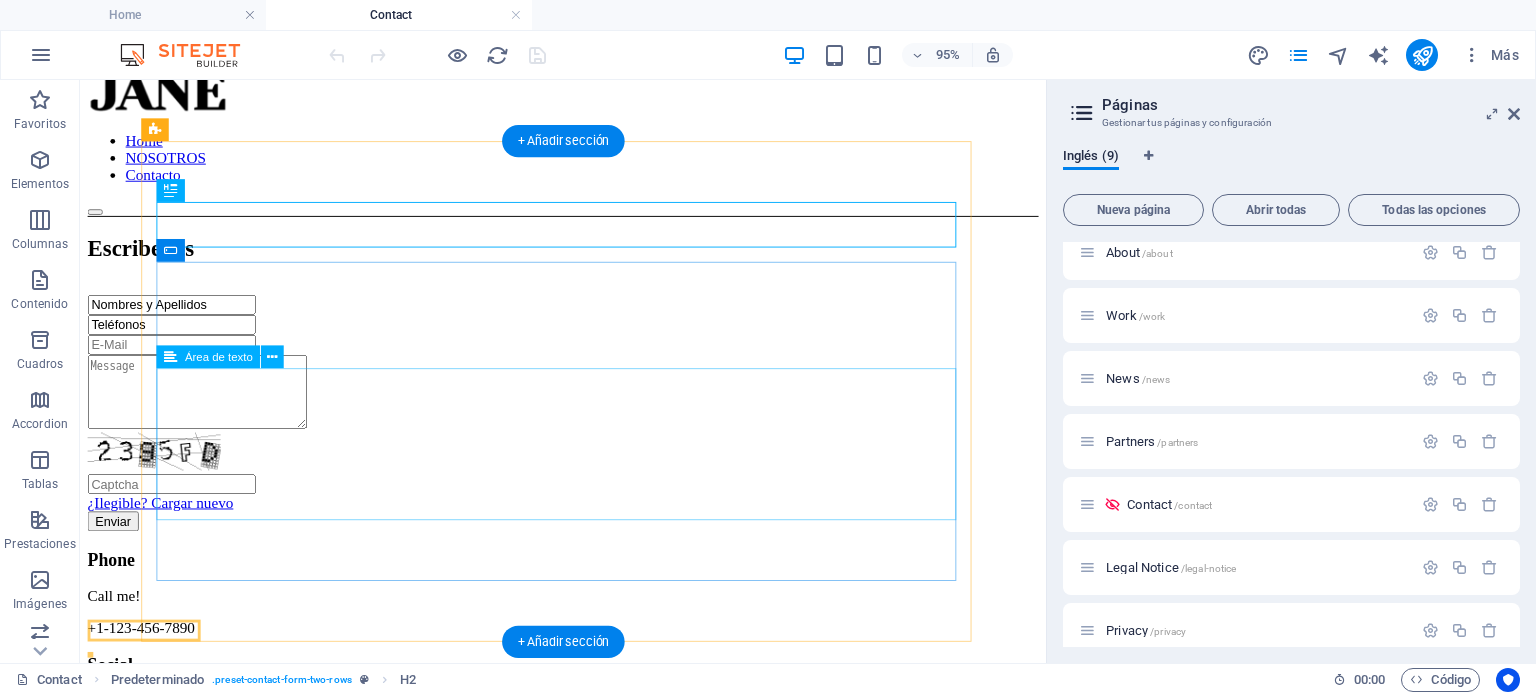 scroll, scrollTop: 100, scrollLeft: 0, axis: vertical 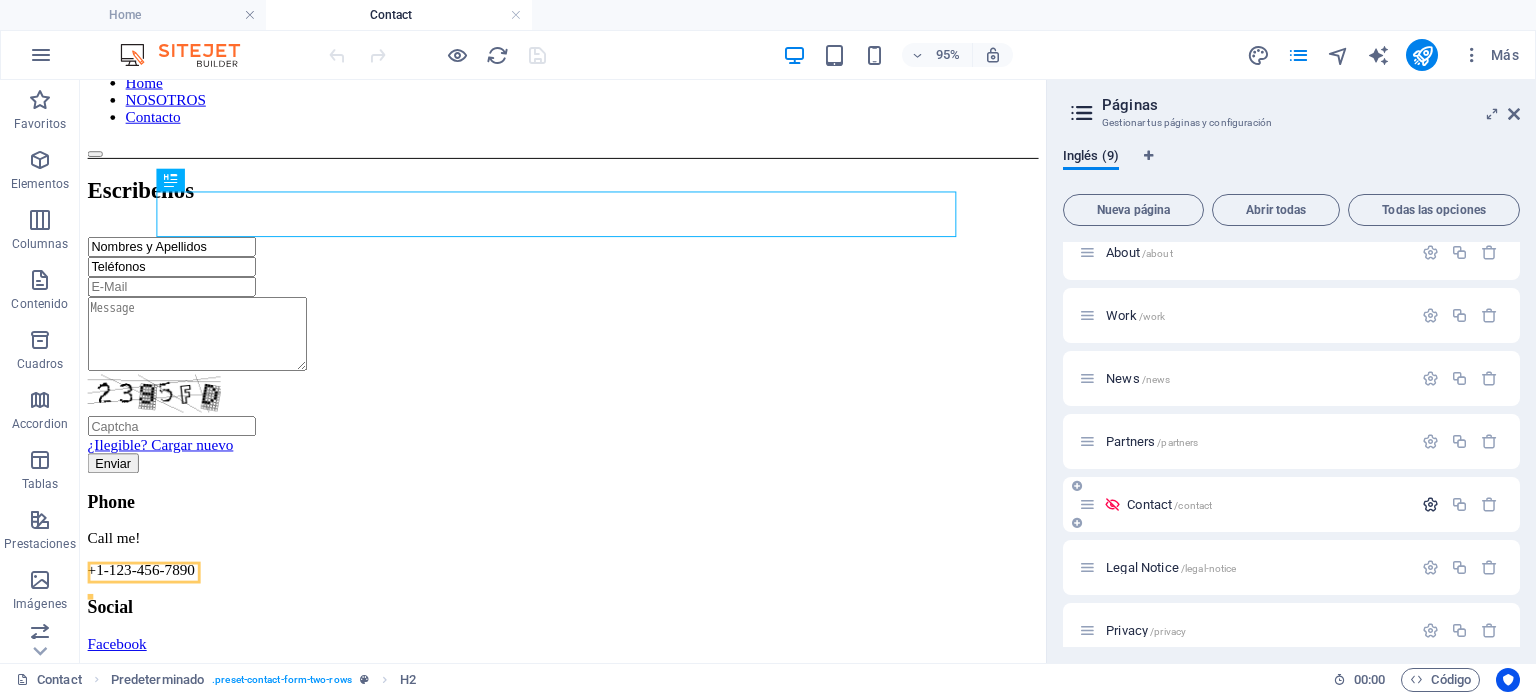 click at bounding box center (1430, 504) 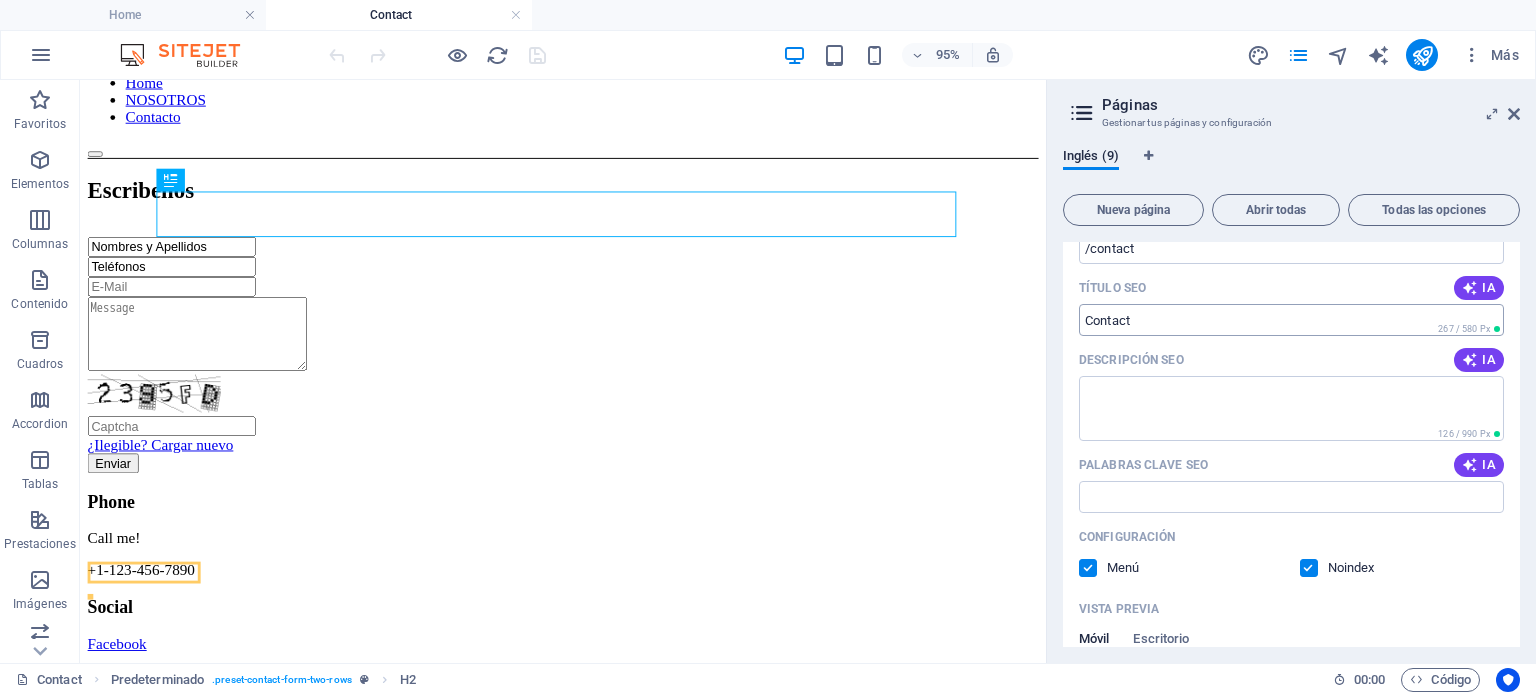 scroll, scrollTop: 580, scrollLeft: 0, axis: vertical 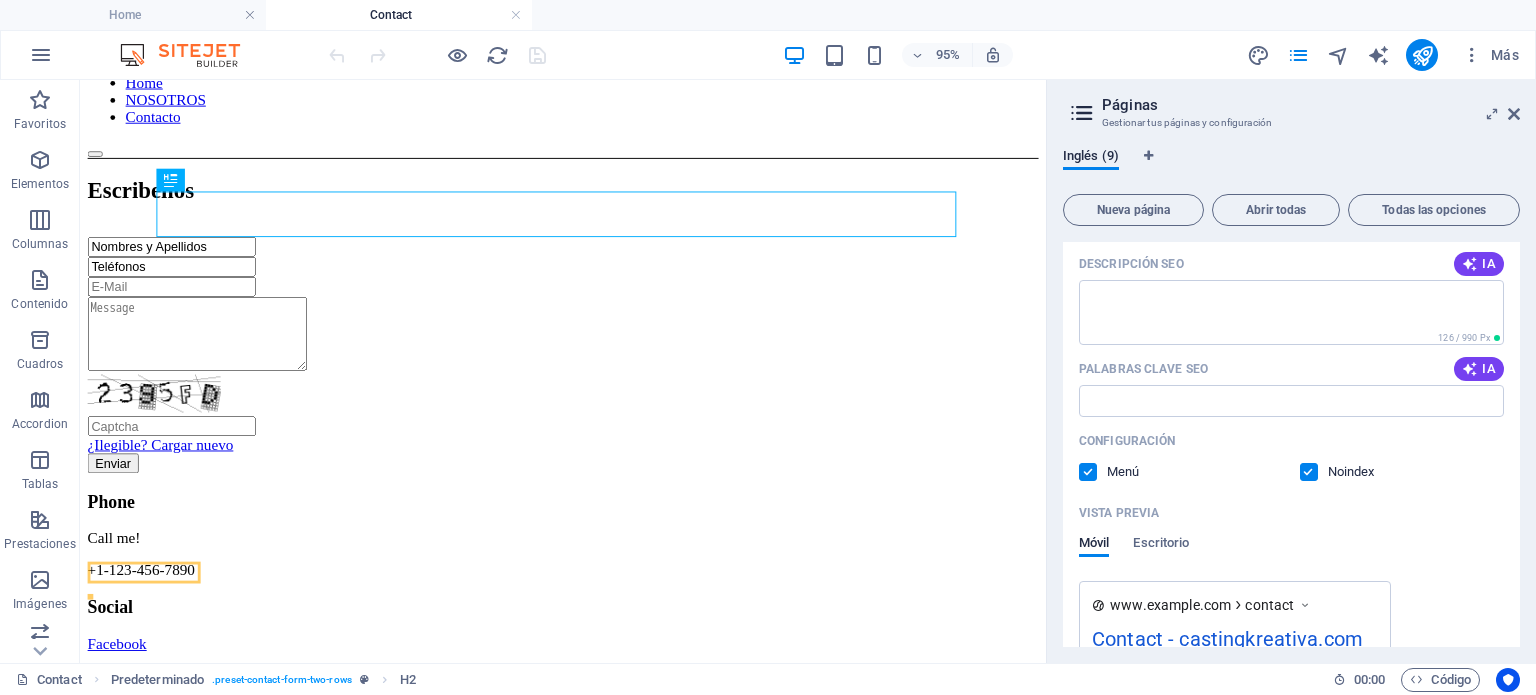 click at bounding box center [1309, 472] 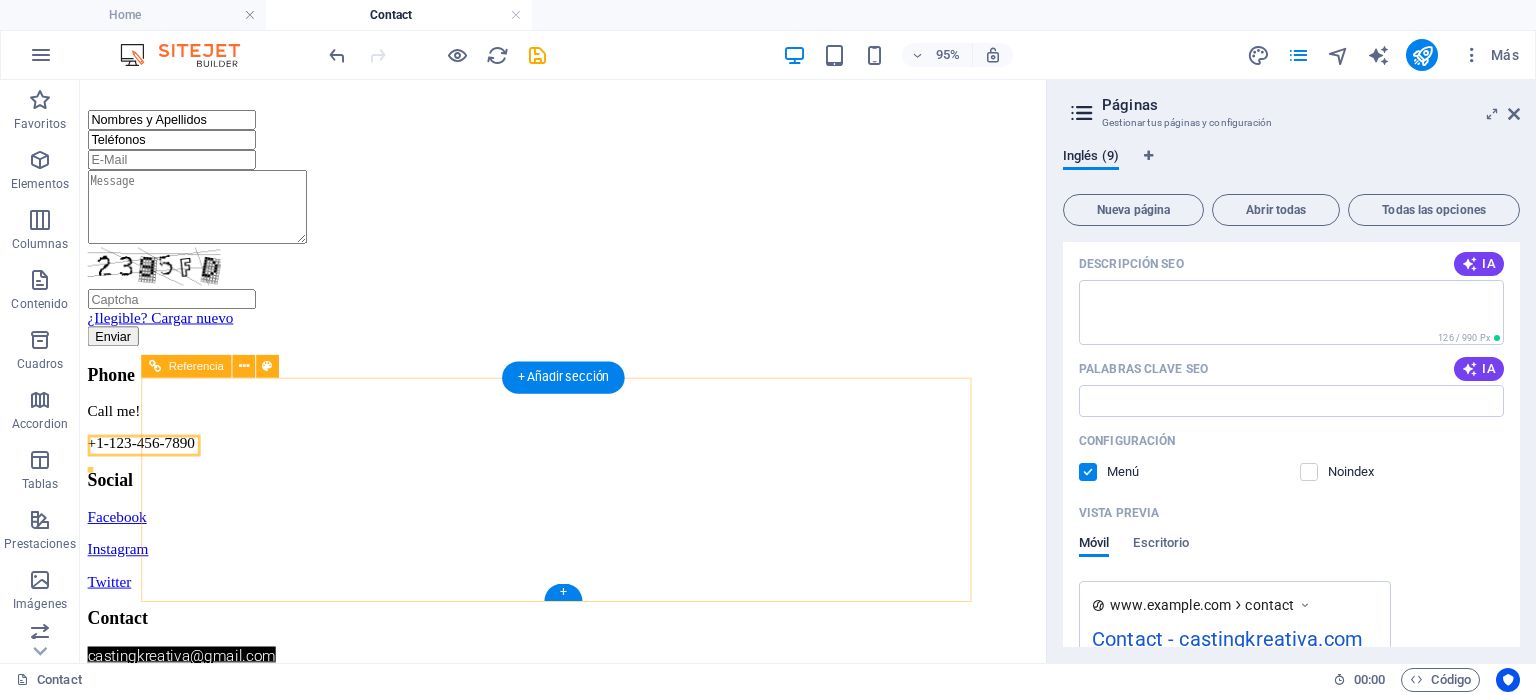 scroll, scrollTop: 0, scrollLeft: 0, axis: both 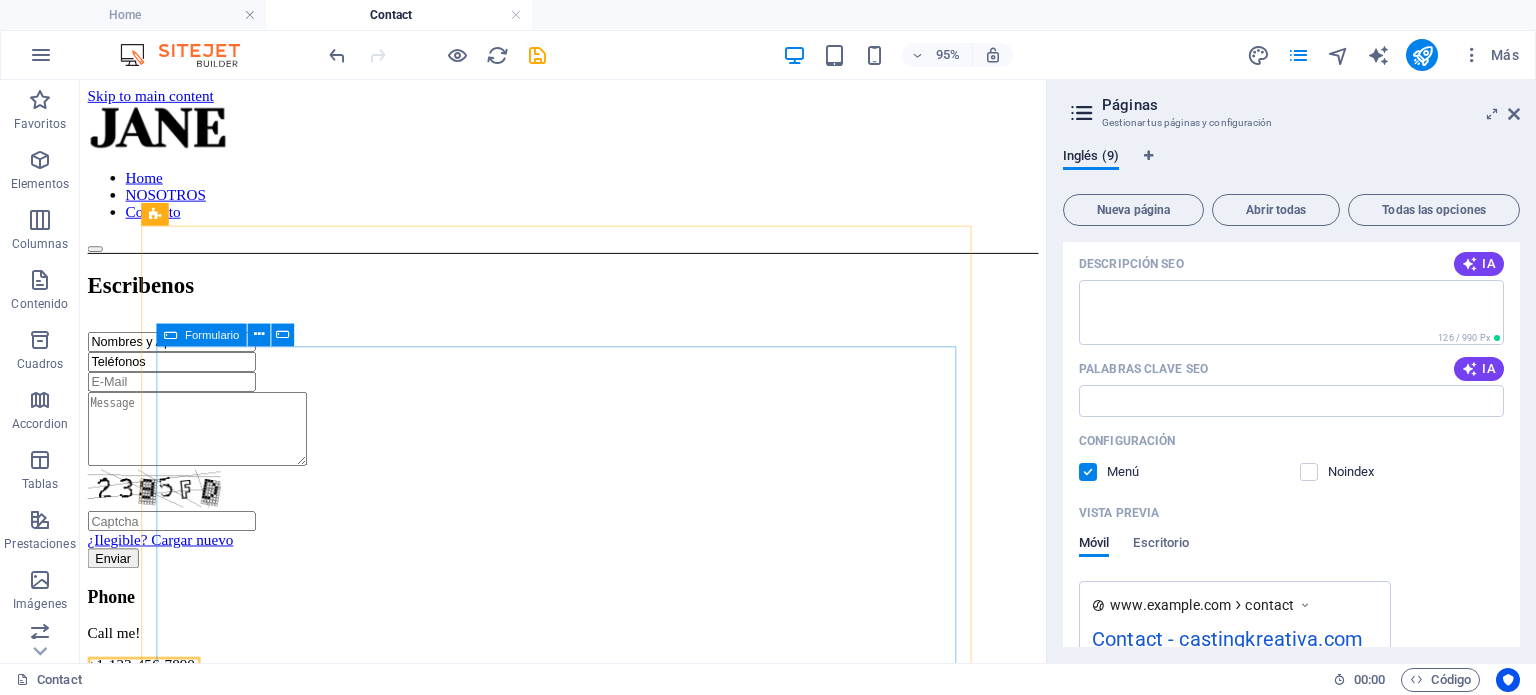 click on "Formulario" at bounding box center [212, 334] 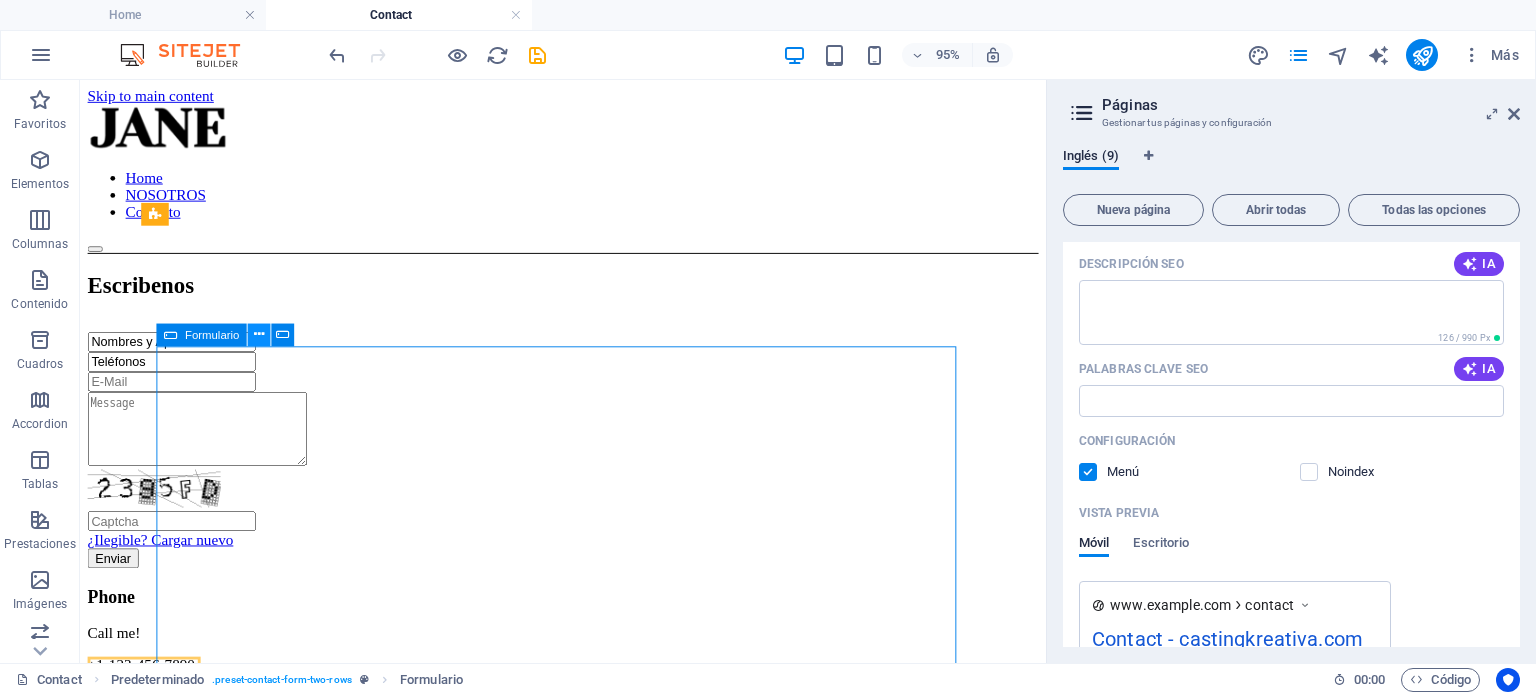 click at bounding box center (259, 334) 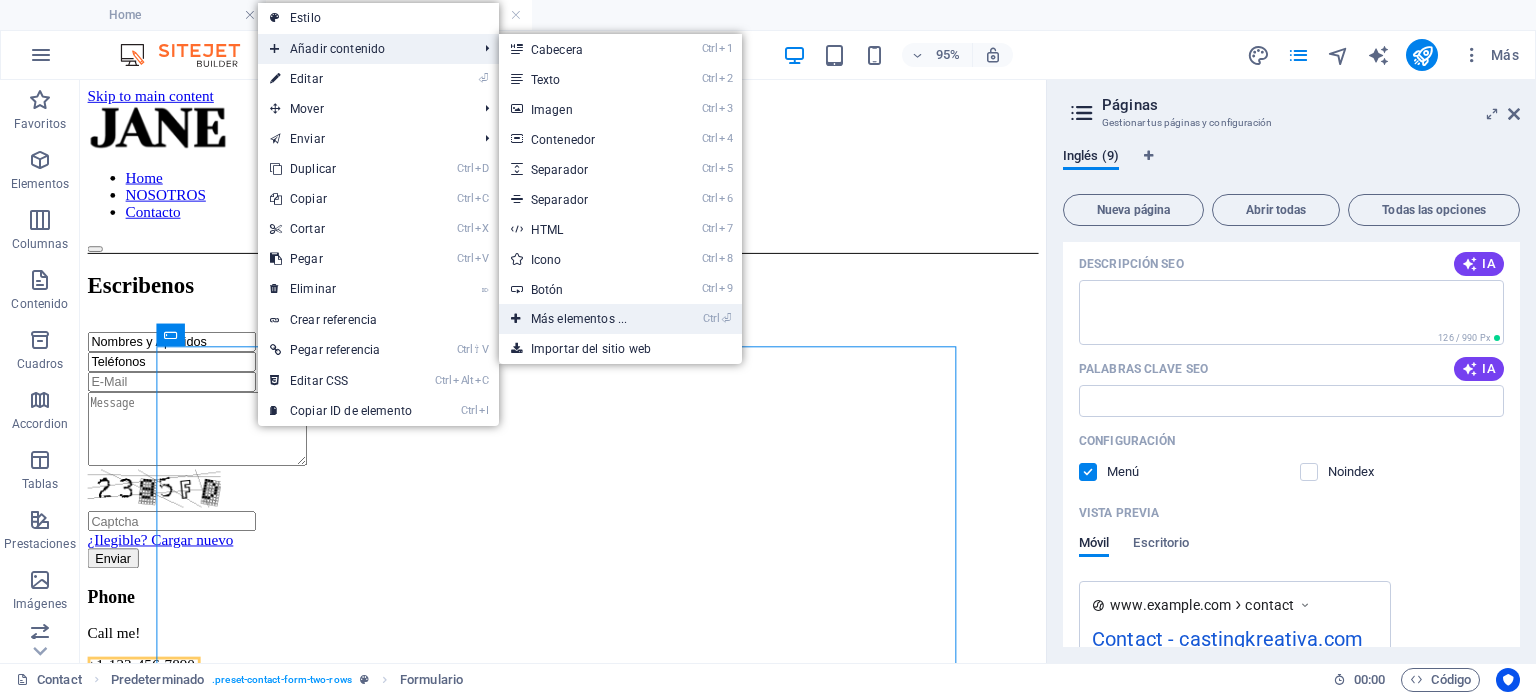 click on "Ctrl ⏎  Más elementos ..." at bounding box center (583, 319) 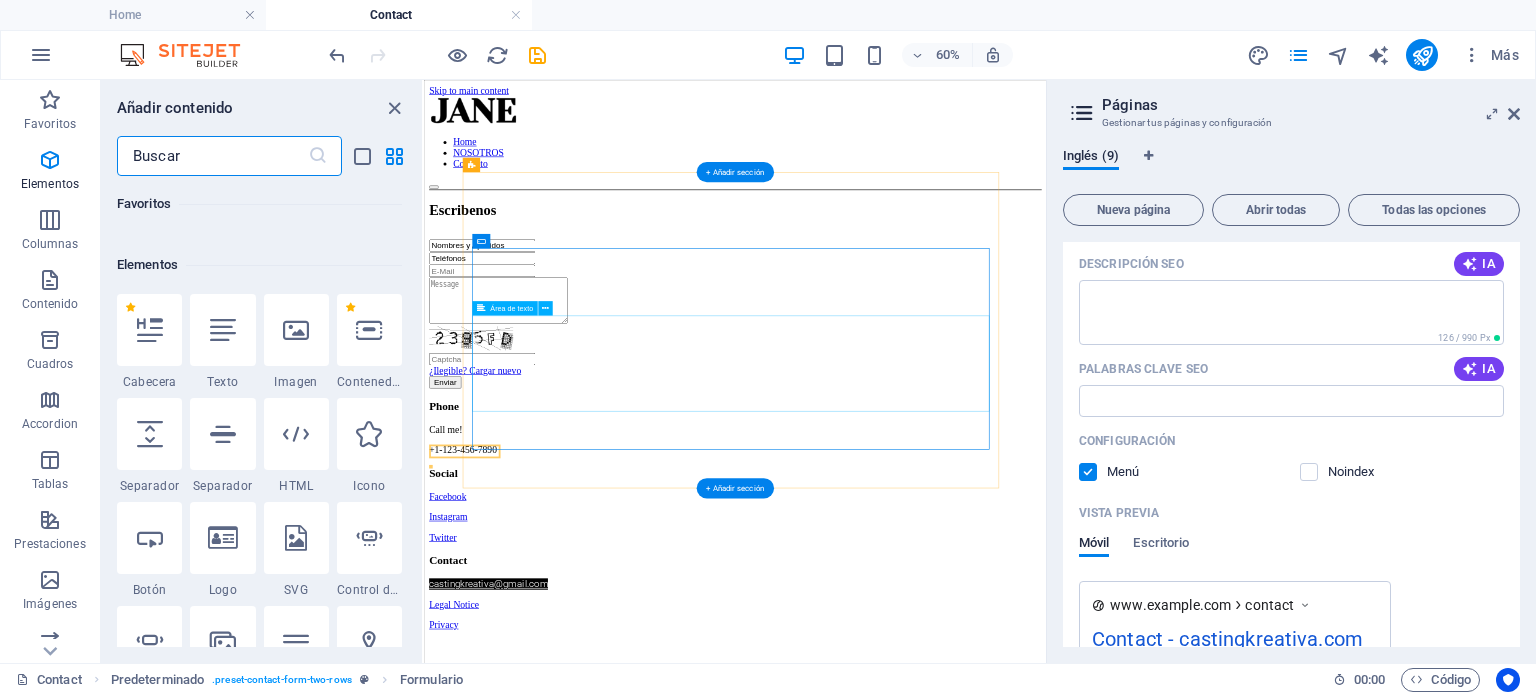 scroll, scrollTop: 376, scrollLeft: 0, axis: vertical 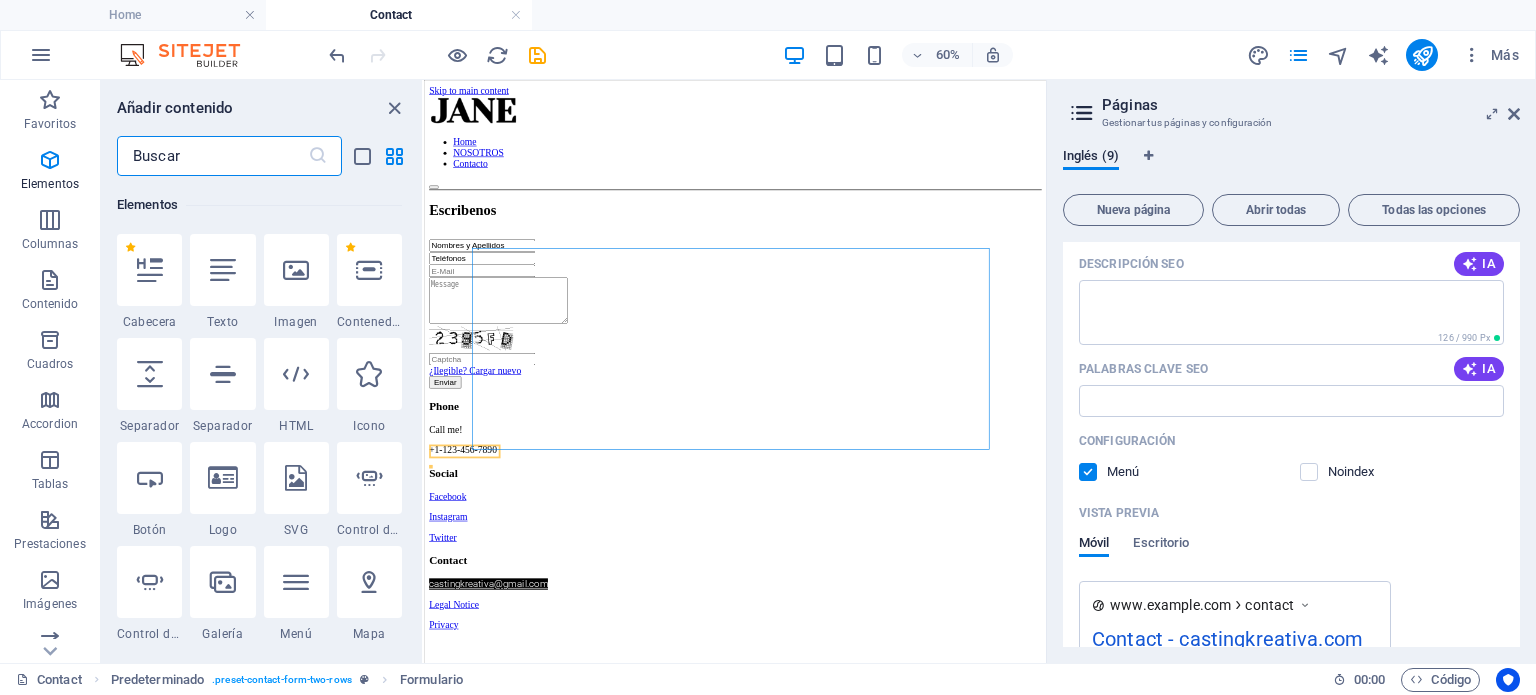 click at bounding box center (212, 156) 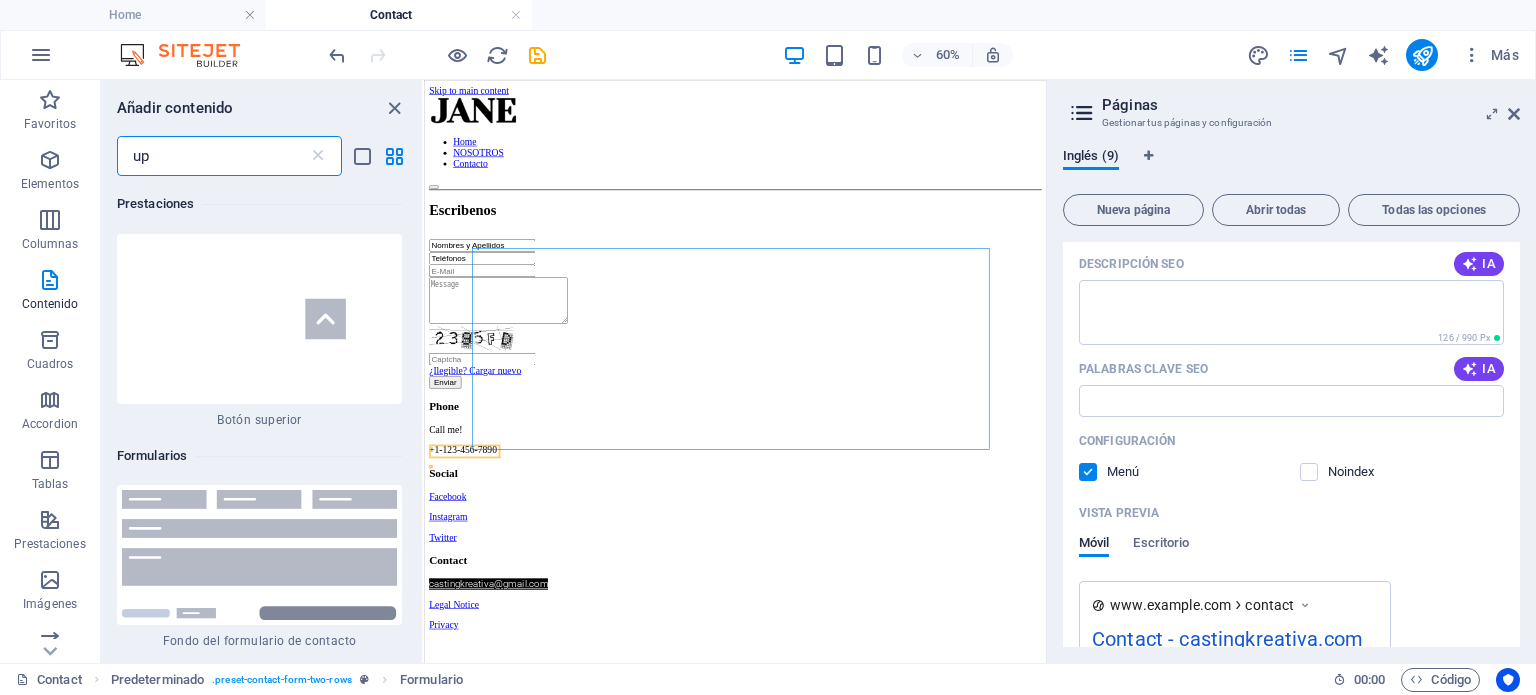 scroll, scrollTop: 0, scrollLeft: 0, axis: both 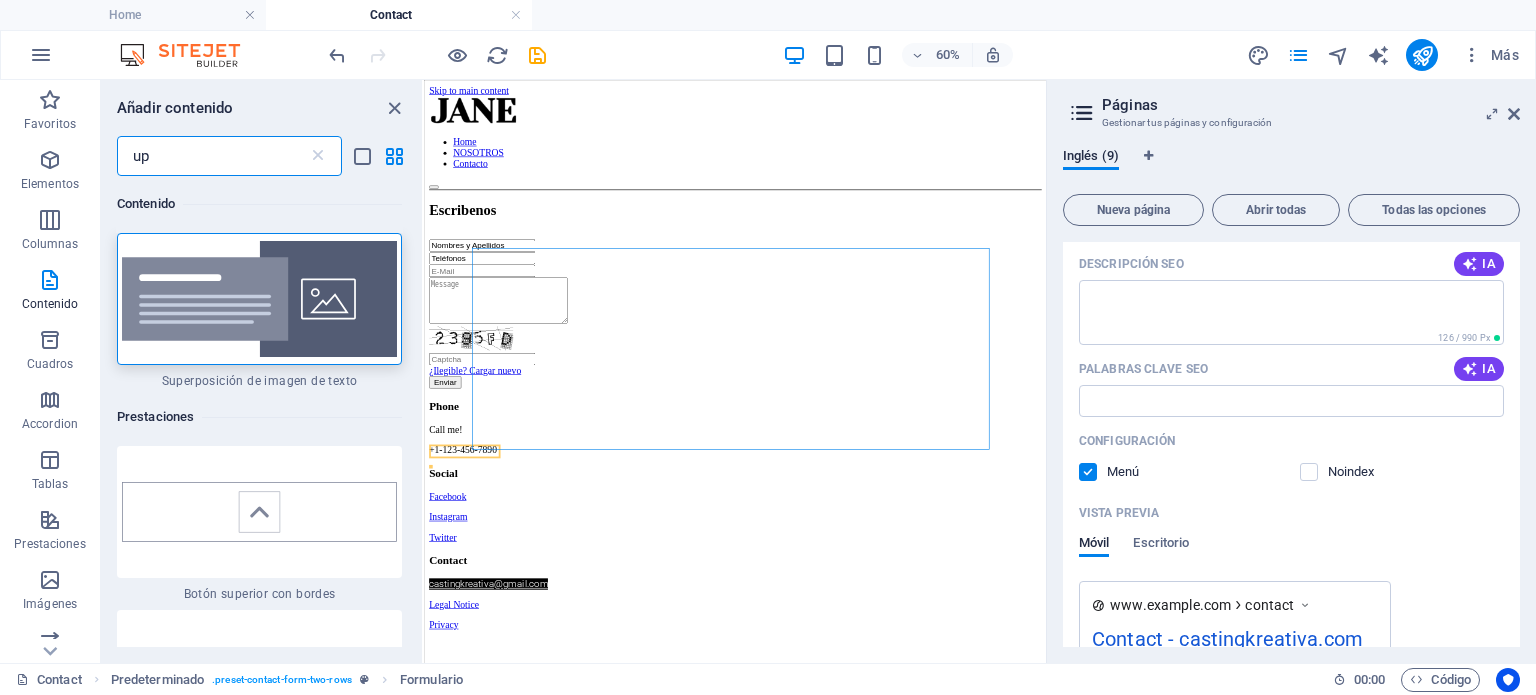 type on "u" 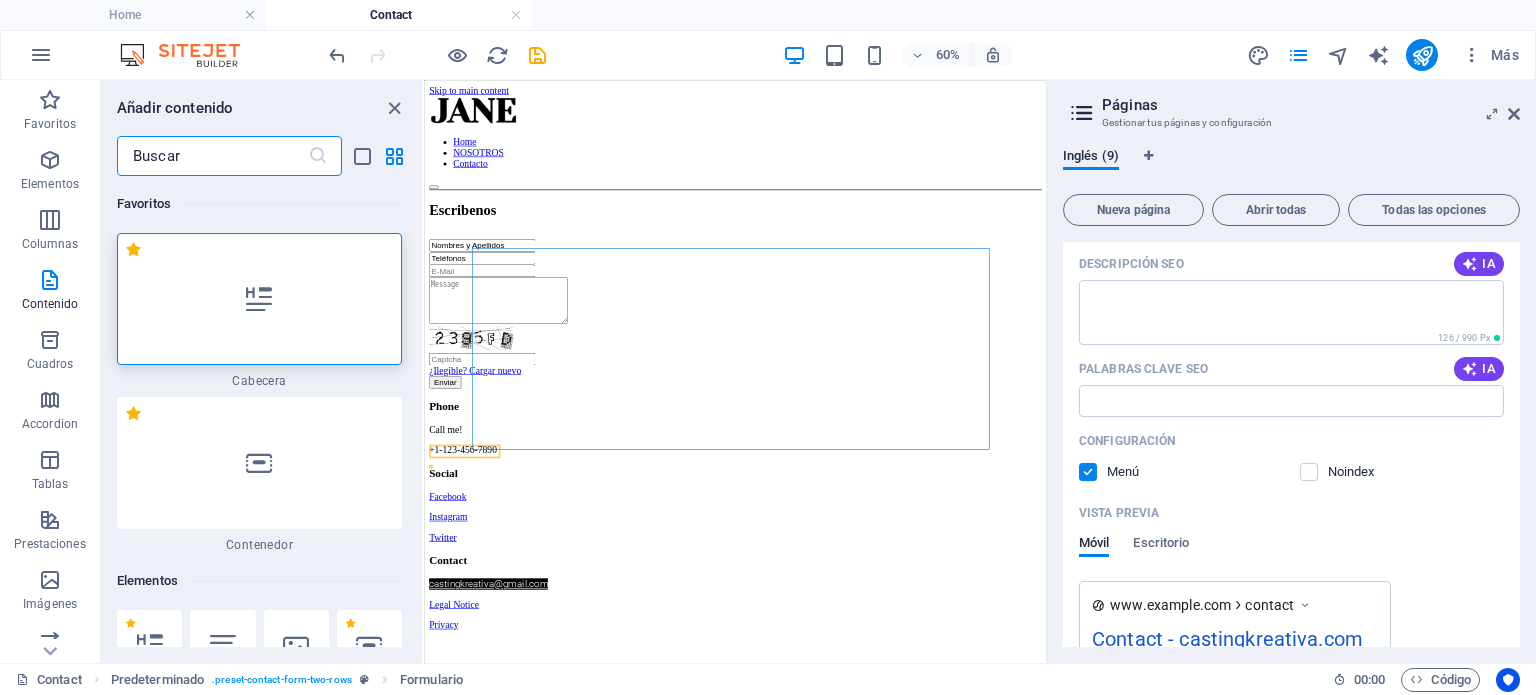 click at bounding box center [212, 156] 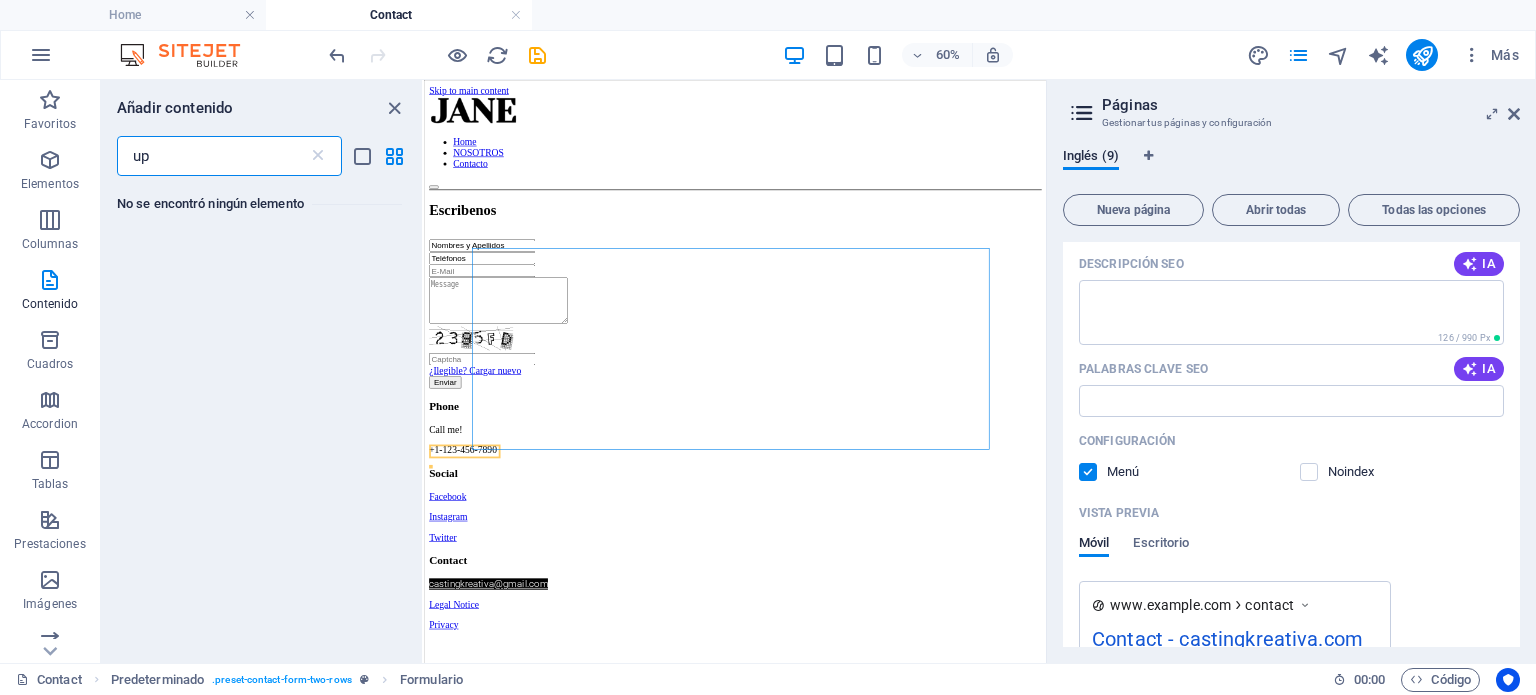 type on "u" 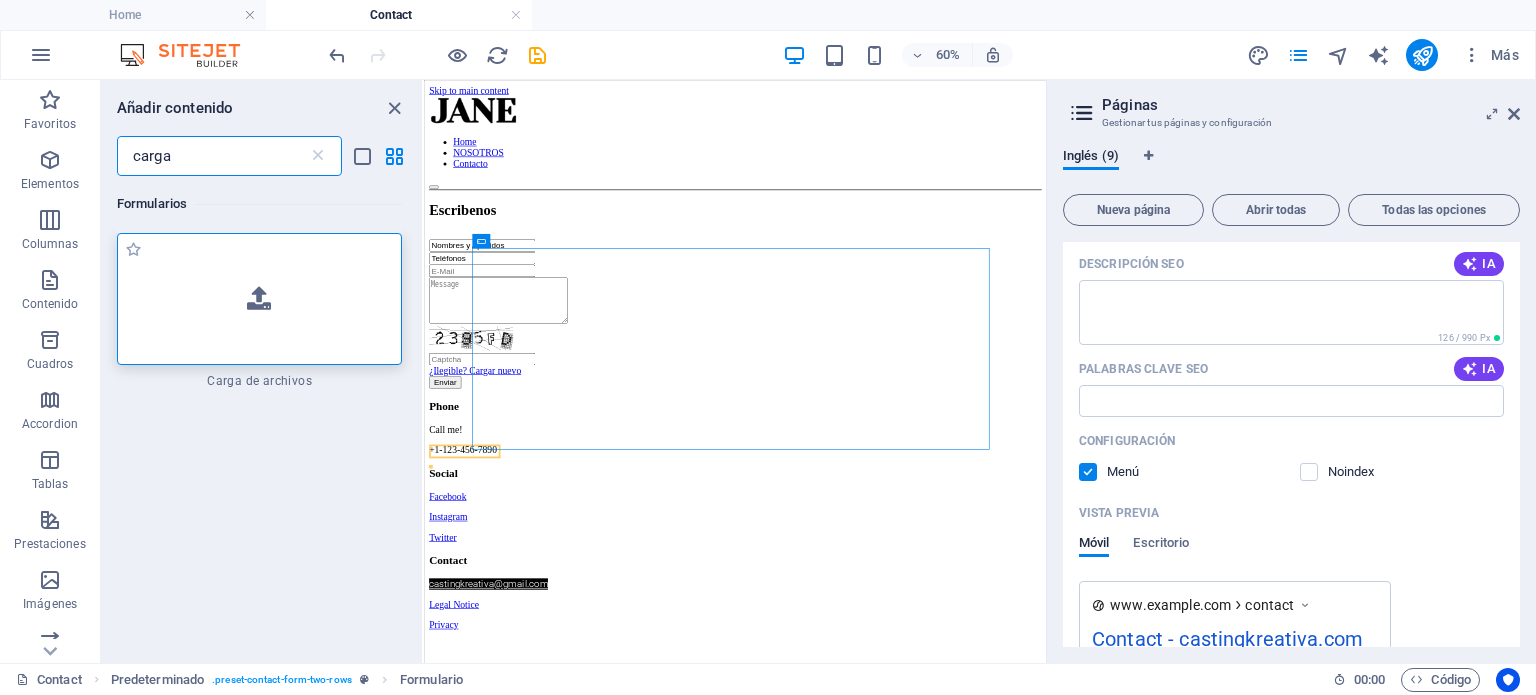 type on "carga" 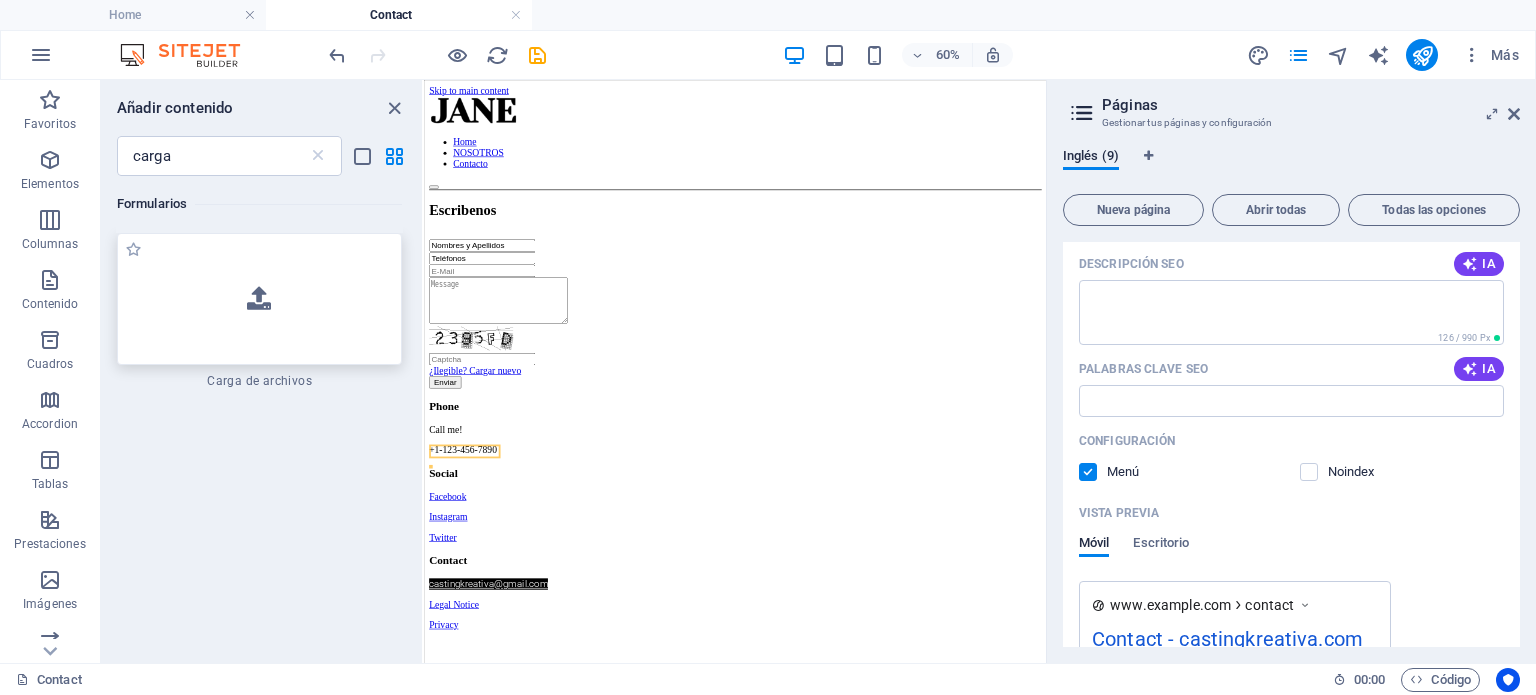 scroll, scrollTop: 8, scrollLeft: 0, axis: vertical 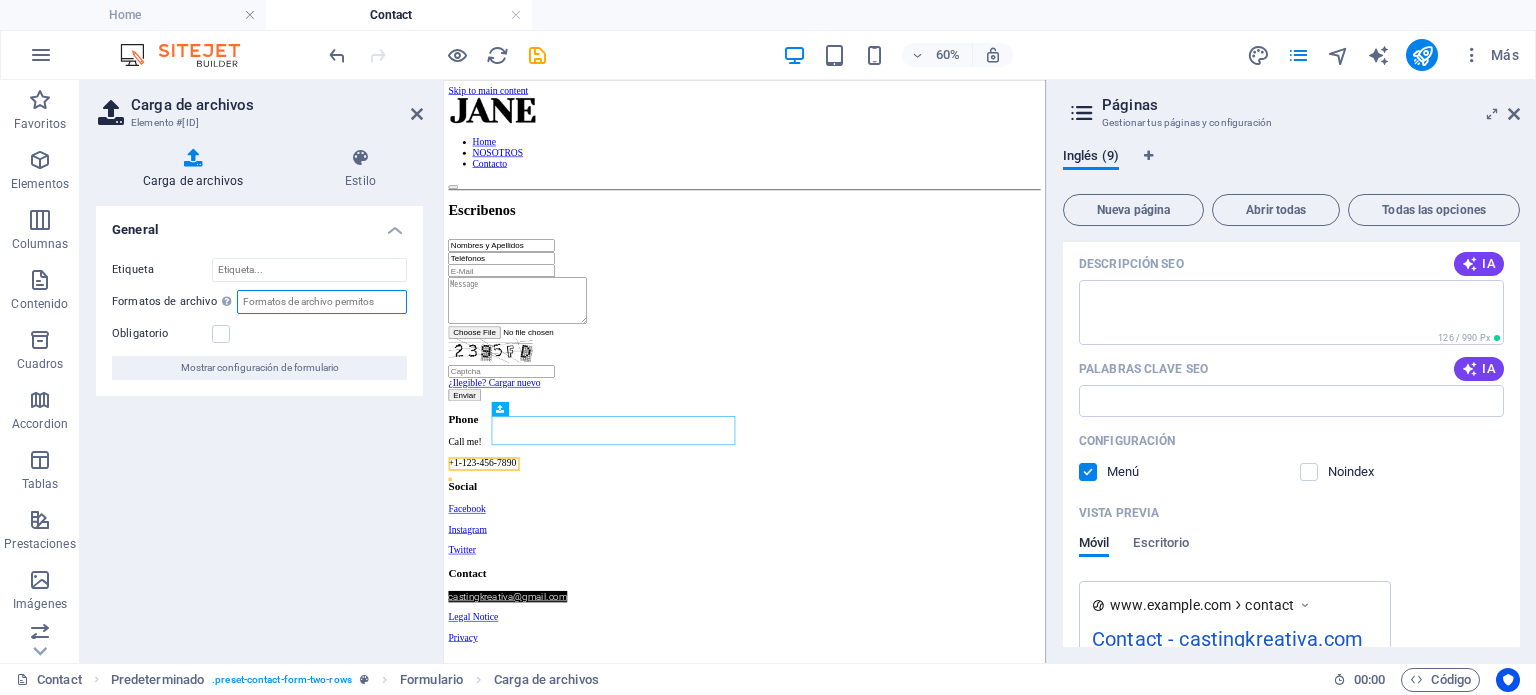 click on "Formatos de archivo Define el tipo de archivo (por ejemplo .jpg, .png ) o el tipo MIME: HTML <input> aceptar atributo ." at bounding box center (322, 302) 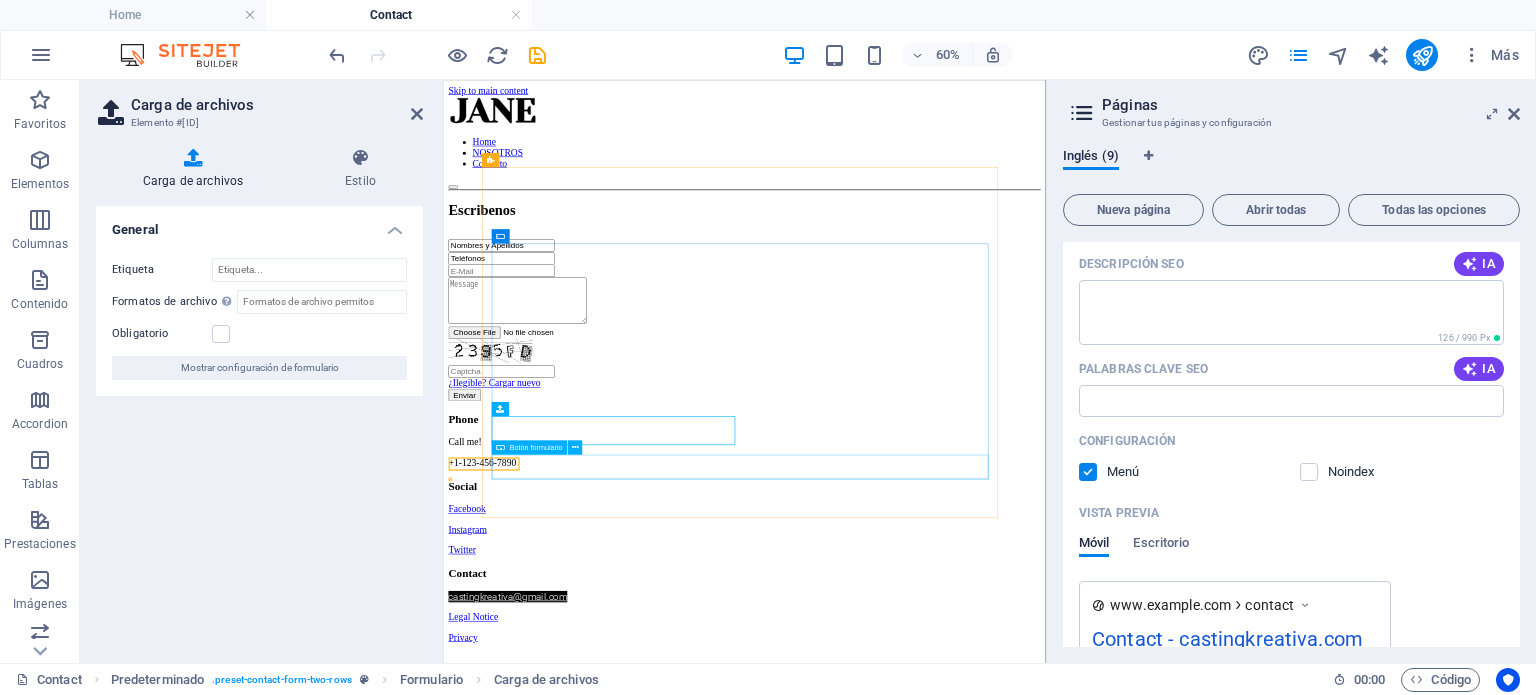 click on "Enviar" at bounding box center (945, 604) 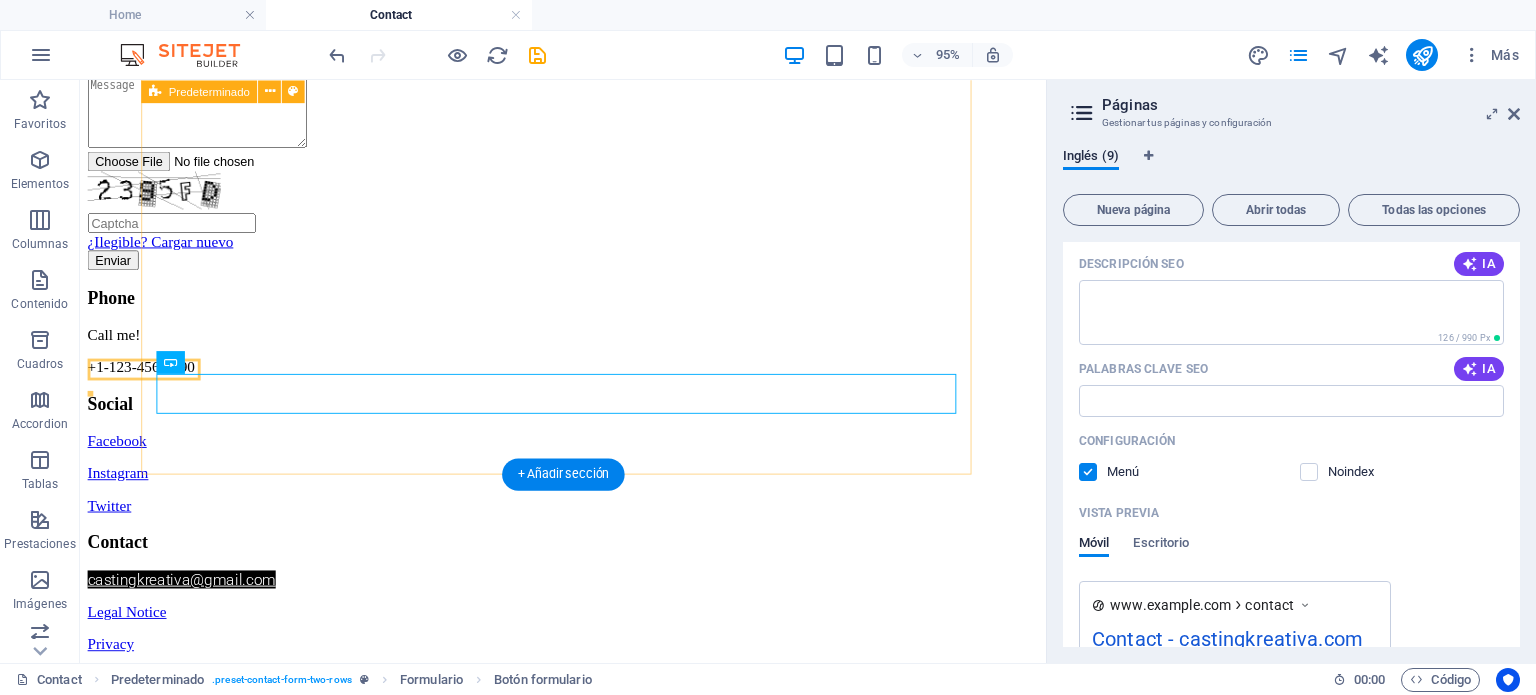 scroll, scrollTop: 345, scrollLeft: 0, axis: vertical 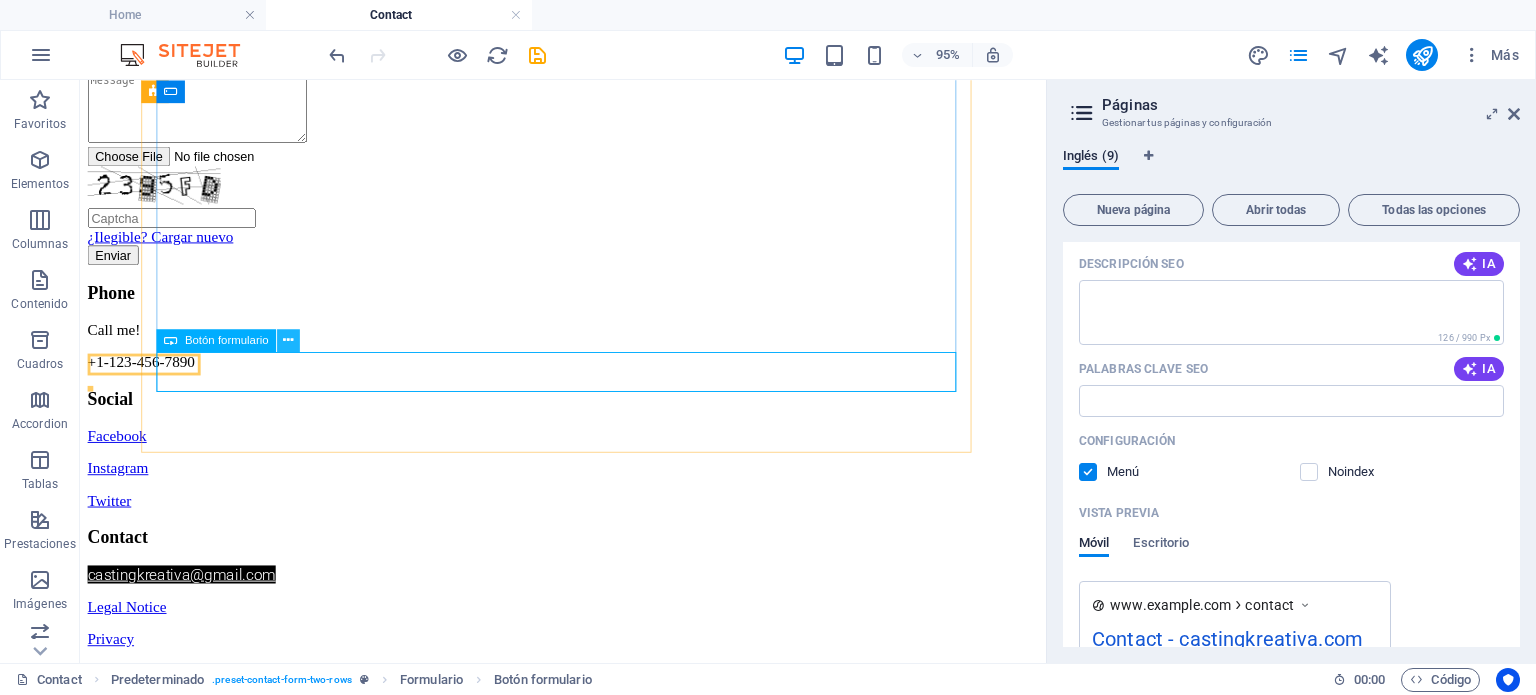 click at bounding box center [288, 341] 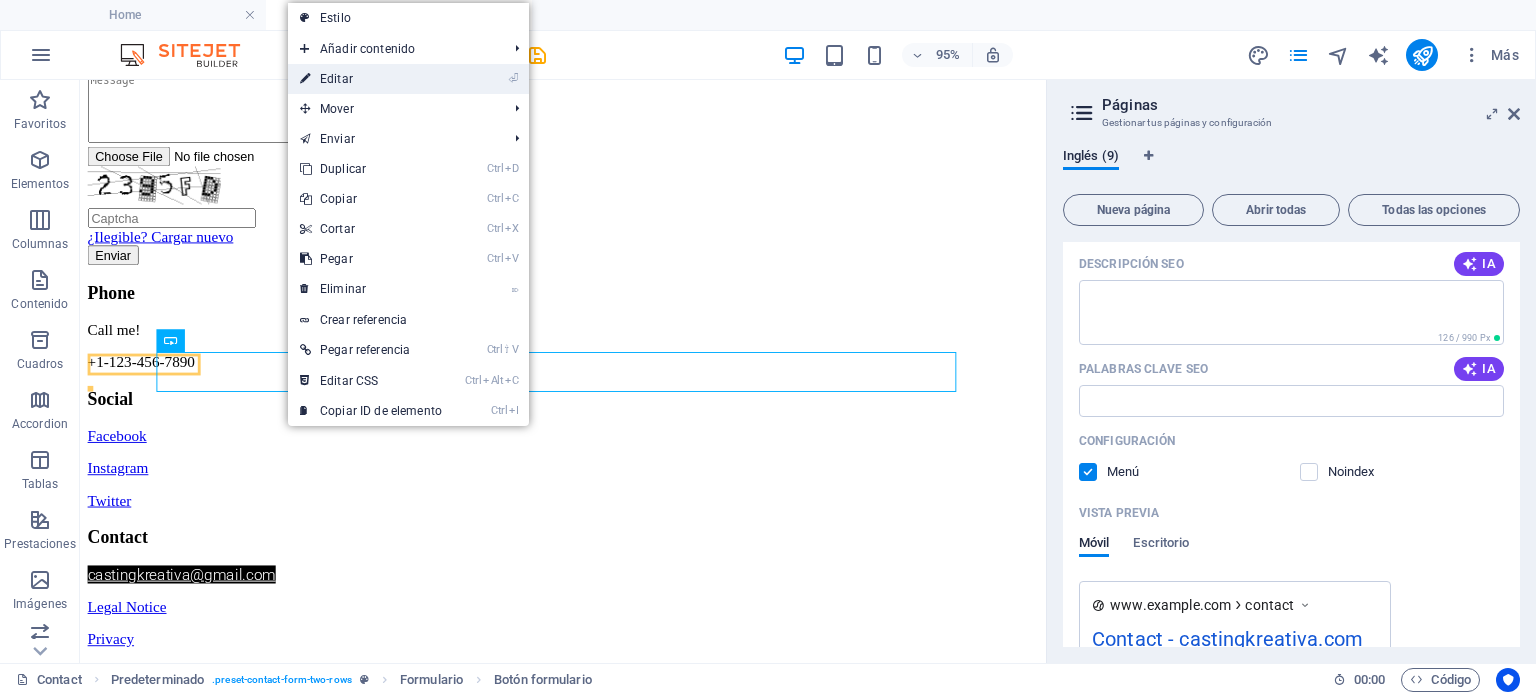 click on "⏎  Editar" at bounding box center [371, 79] 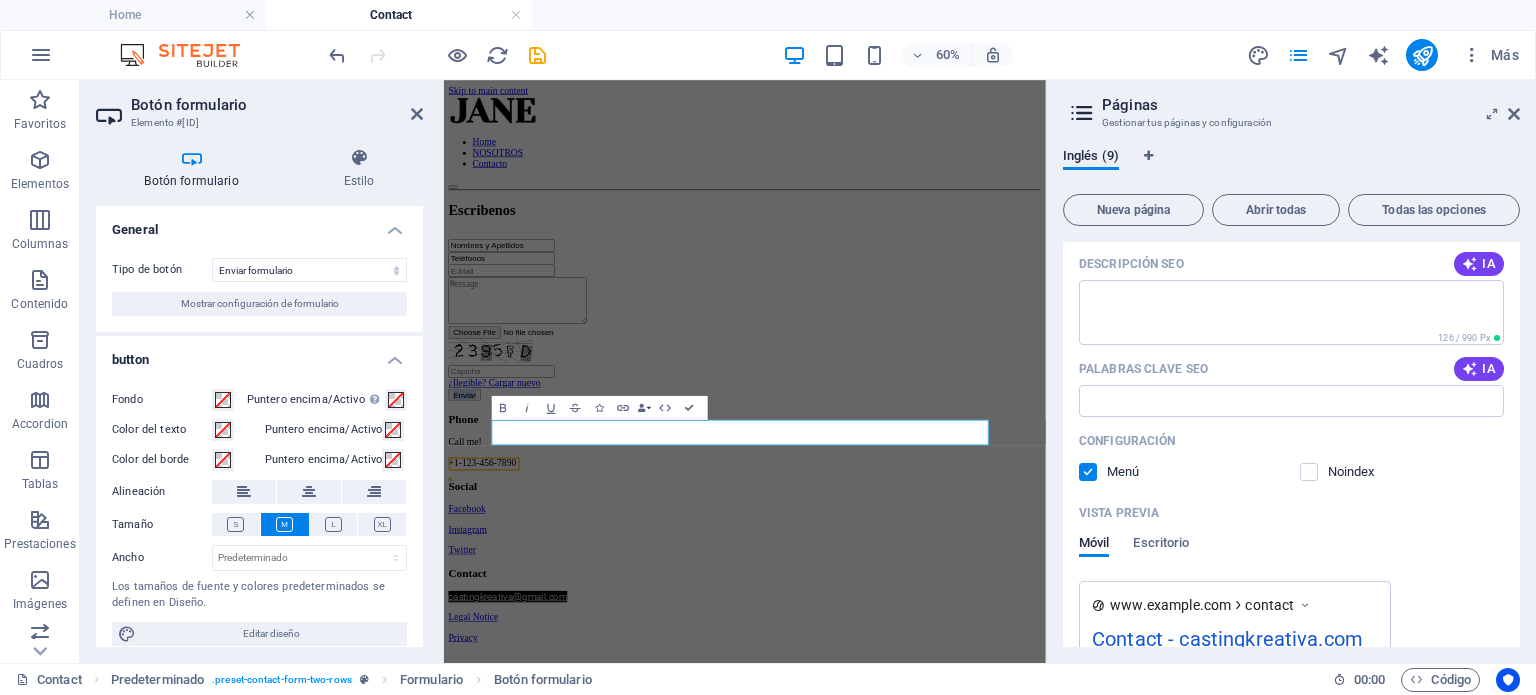 scroll, scrollTop: 65, scrollLeft: 0, axis: vertical 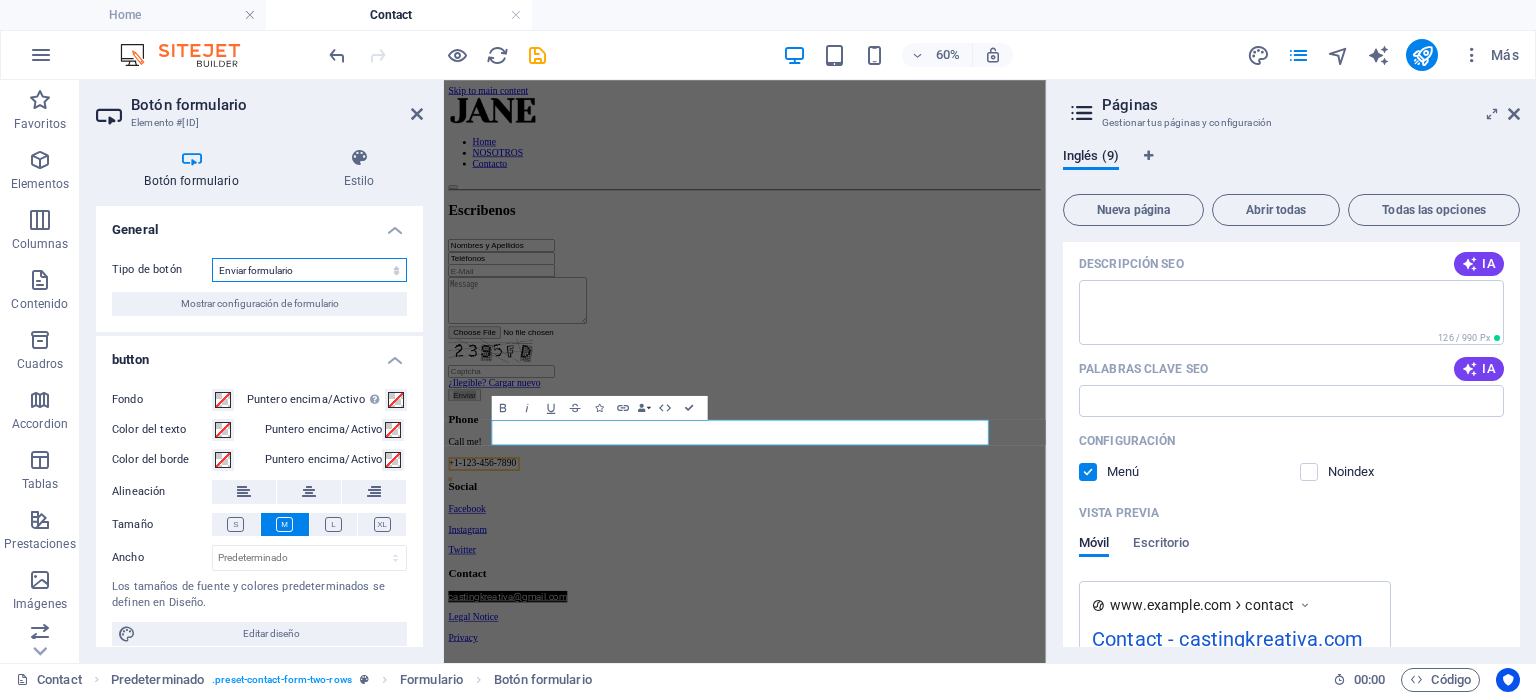 click on "Enviar formulario Restablecer formulario Ninguna acción" at bounding box center (309, 270) 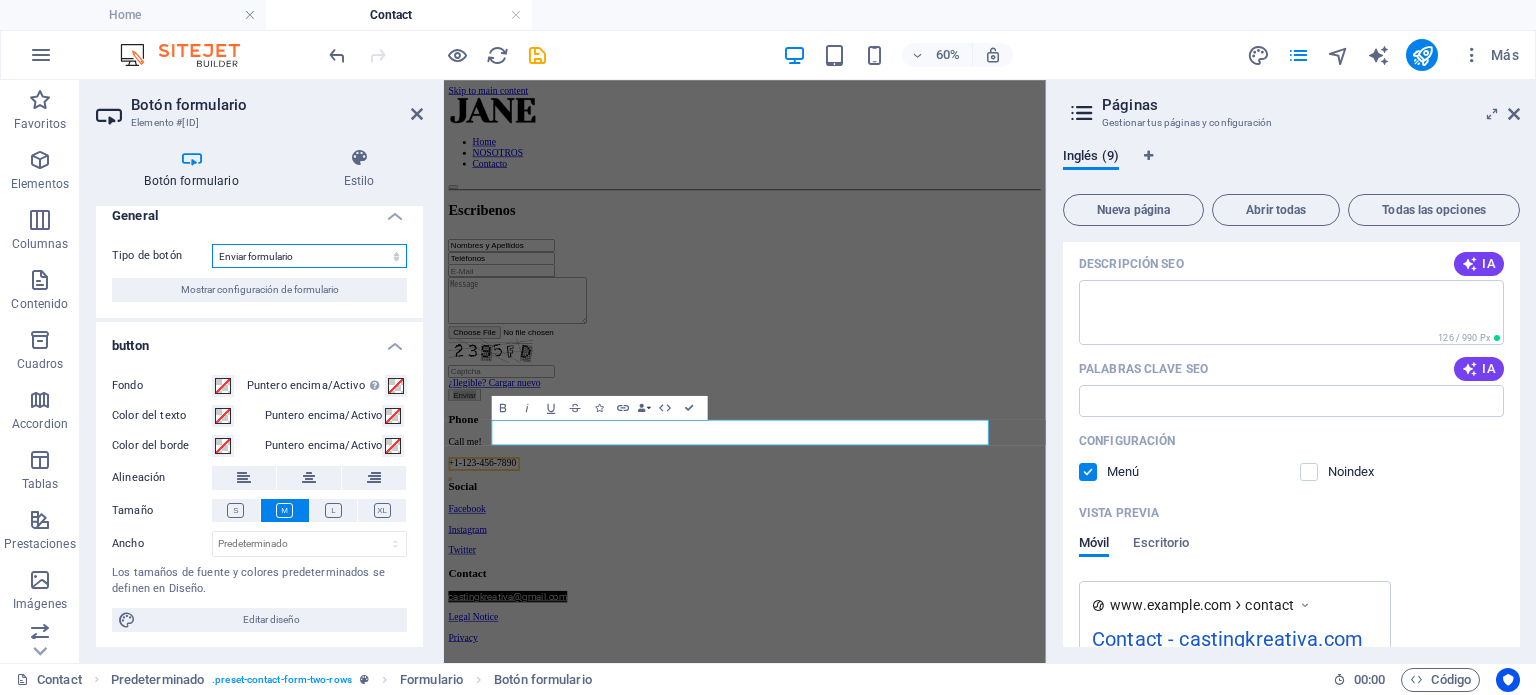 scroll, scrollTop: 0, scrollLeft: 0, axis: both 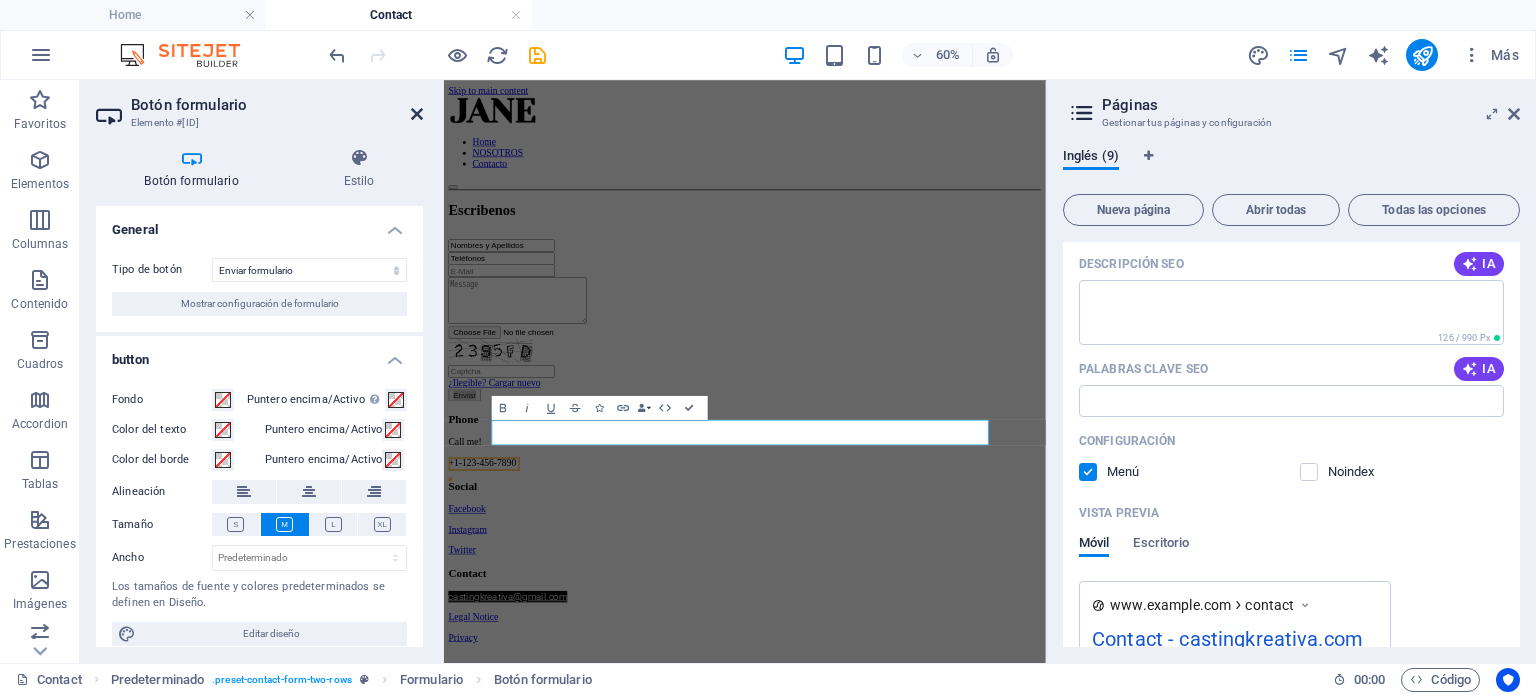 click at bounding box center (417, 114) 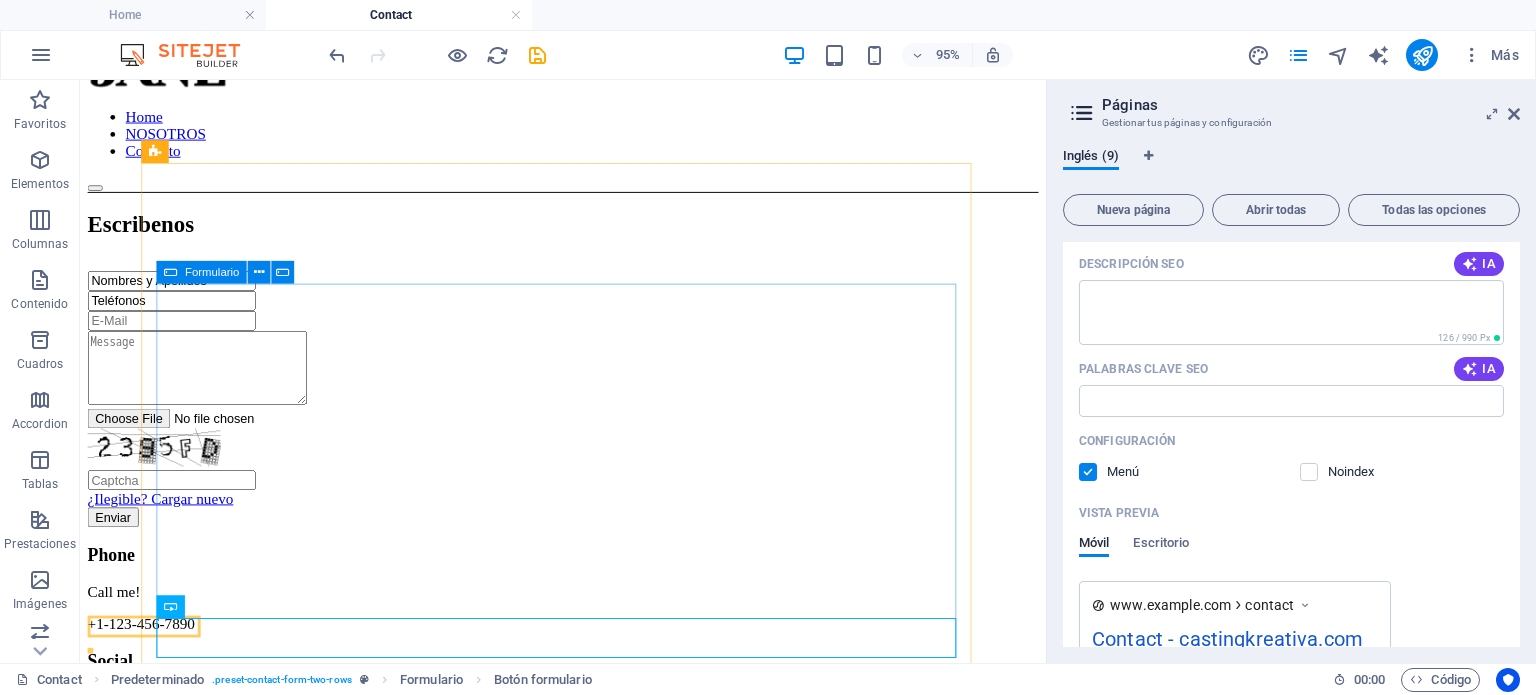 click on "Formulario" at bounding box center [212, 271] 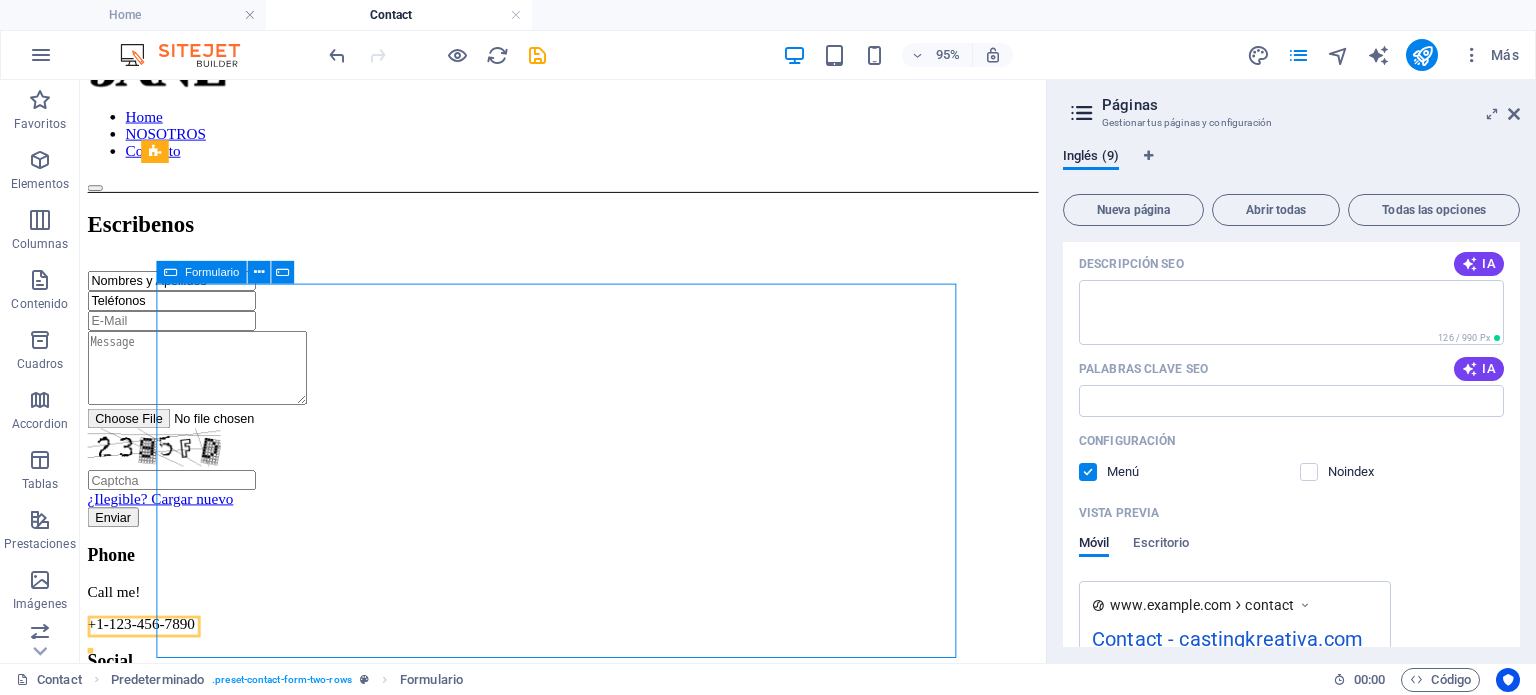 click on "Formulario" at bounding box center [212, 271] 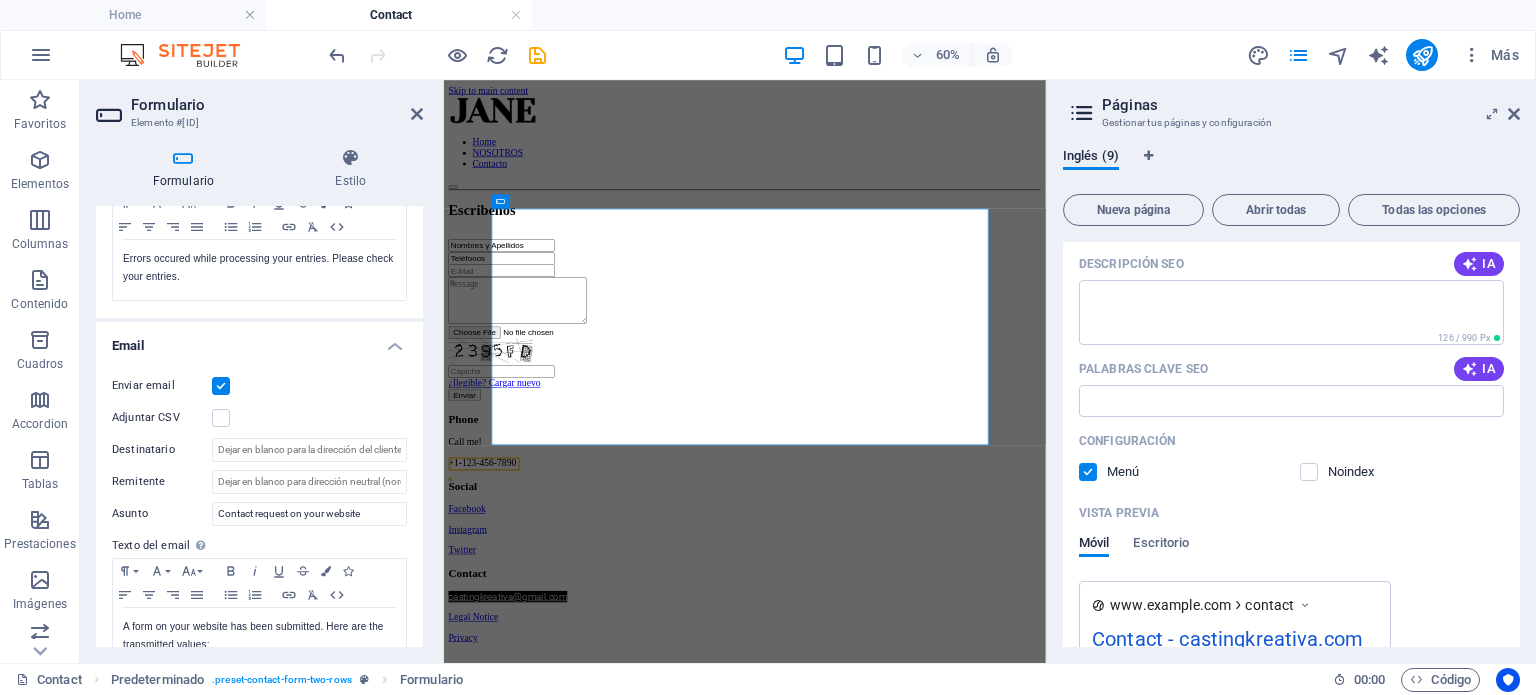 scroll, scrollTop: 400, scrollLeft: 0, axis: vertical 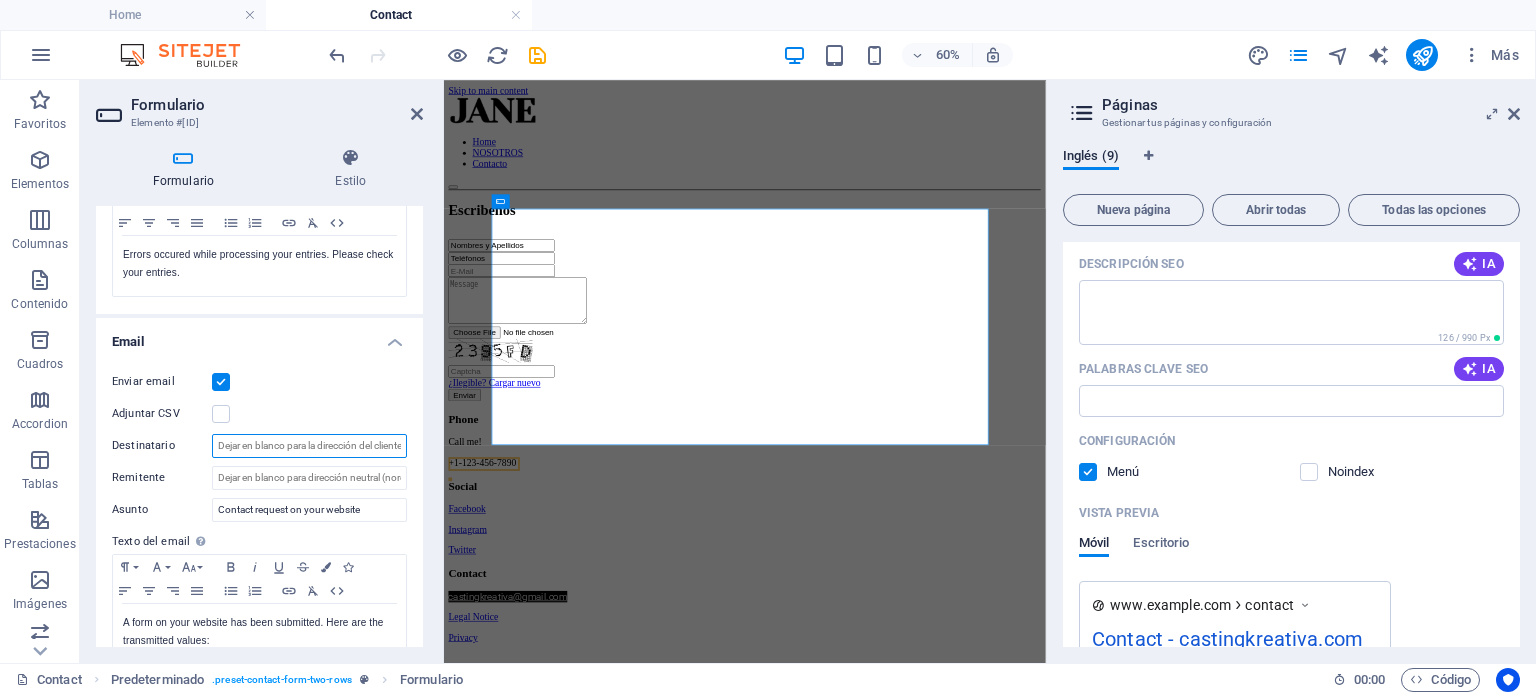 click on "Destinatario" at bounding box center [309, 446] 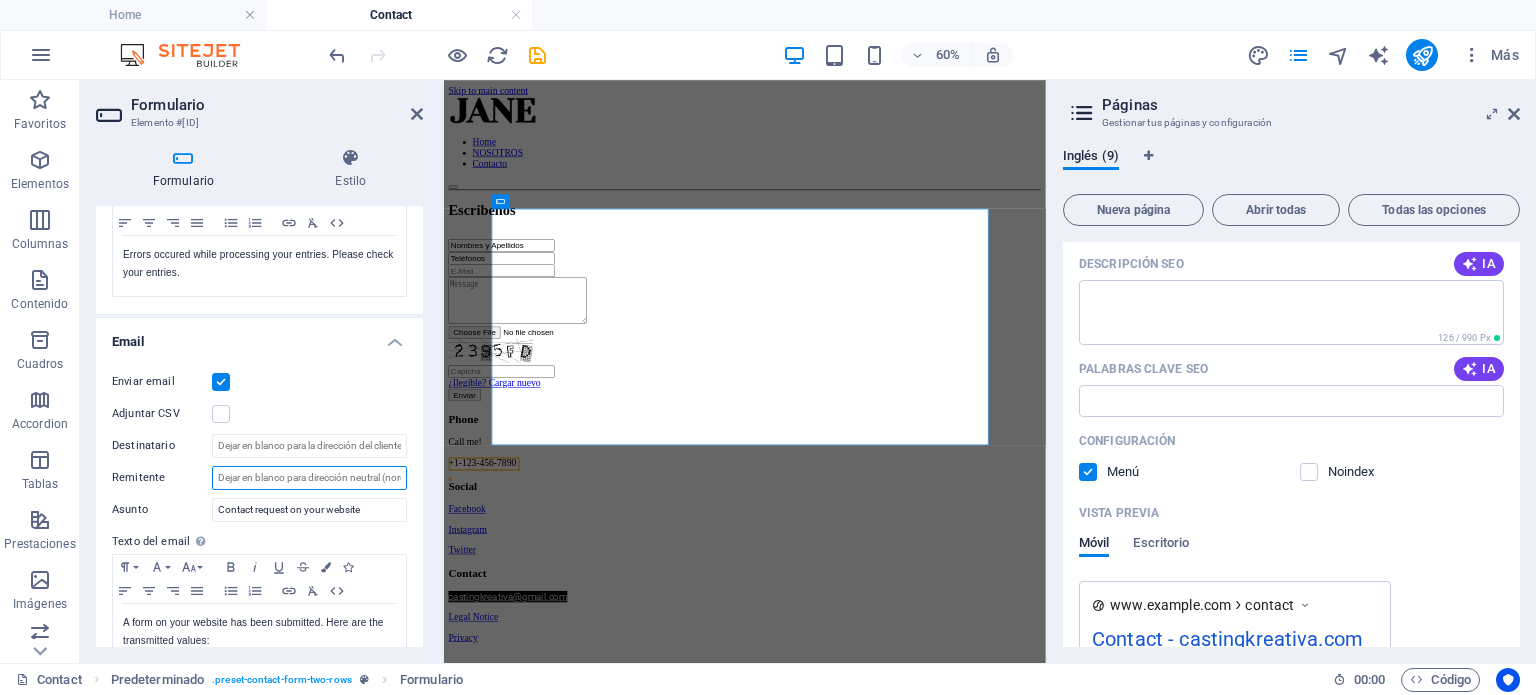 click on "Remitente" at bounding box center (309, 478) 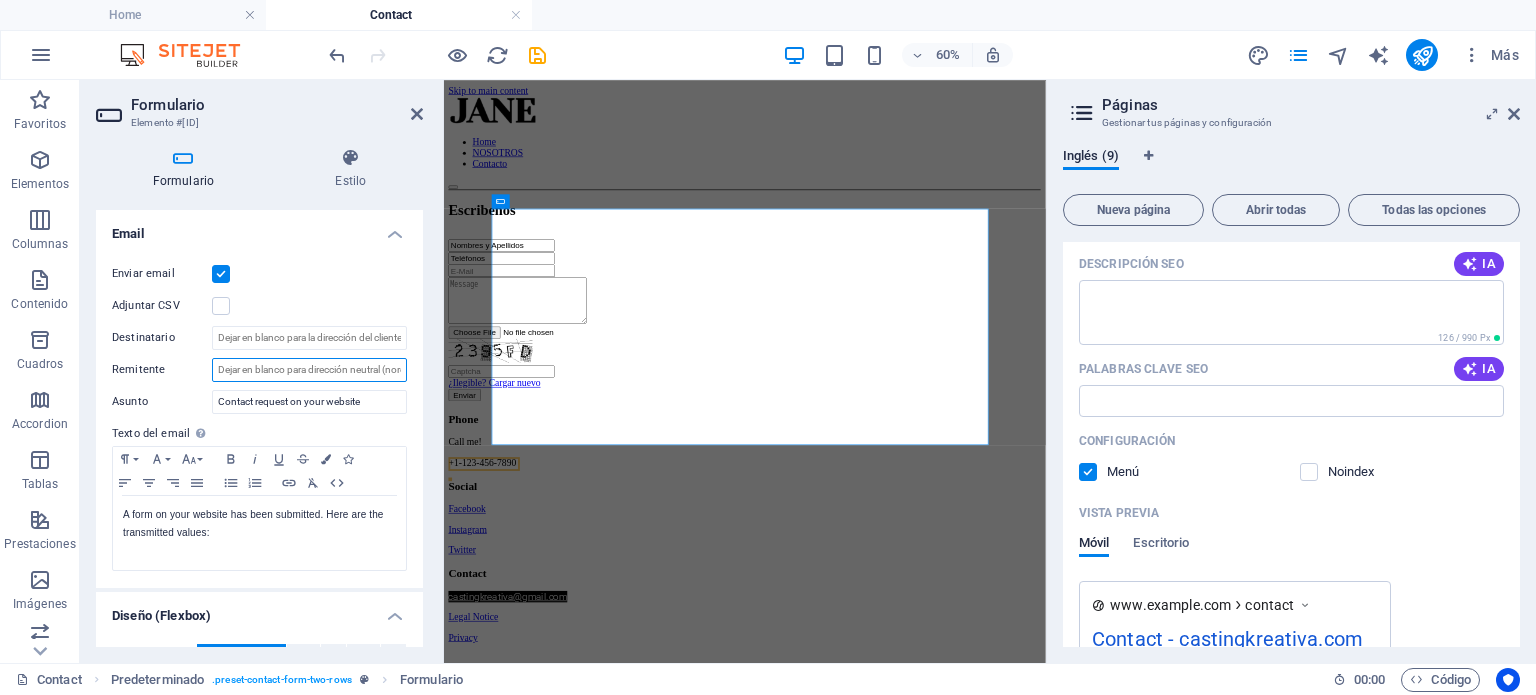 scroll, scrollTop: 500, scrollLeft: 0, axis: vertical 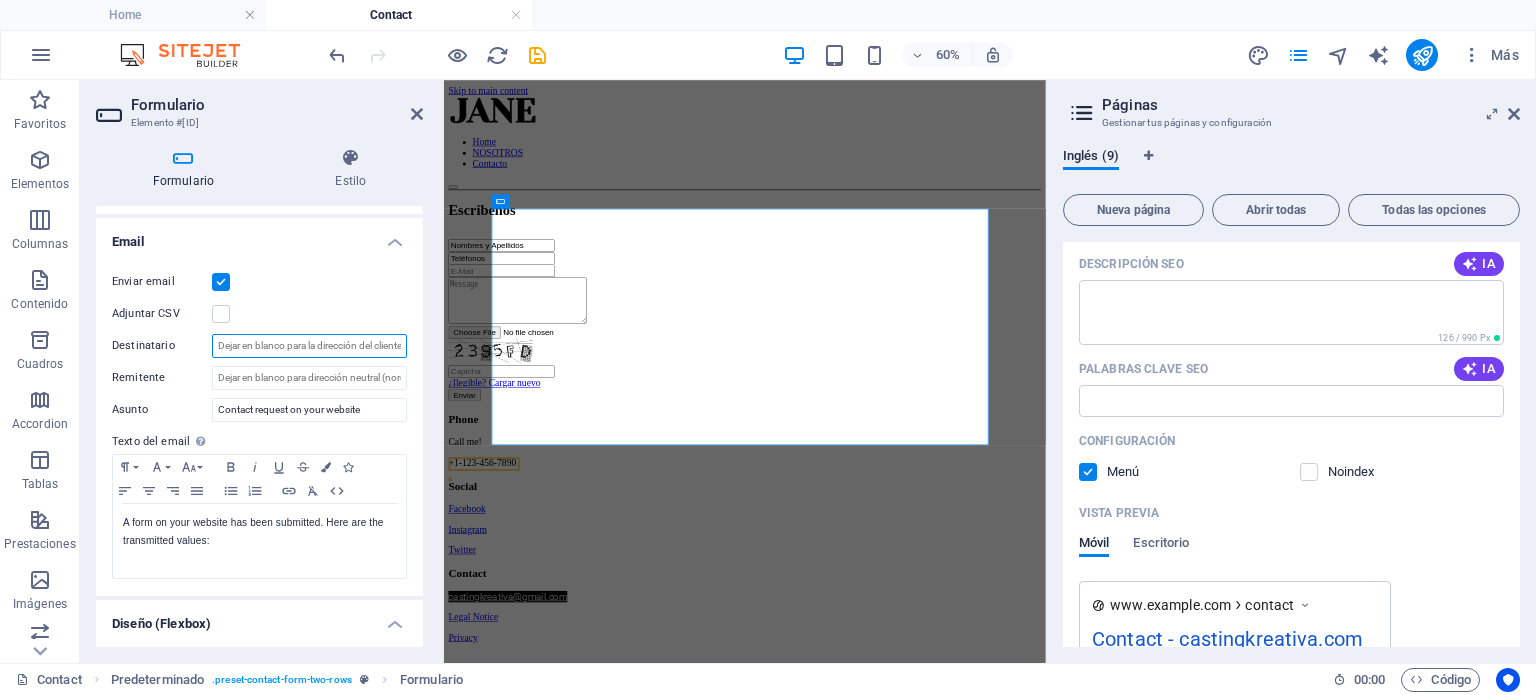 click on "Destinatario" at bounding box center (309, 346) 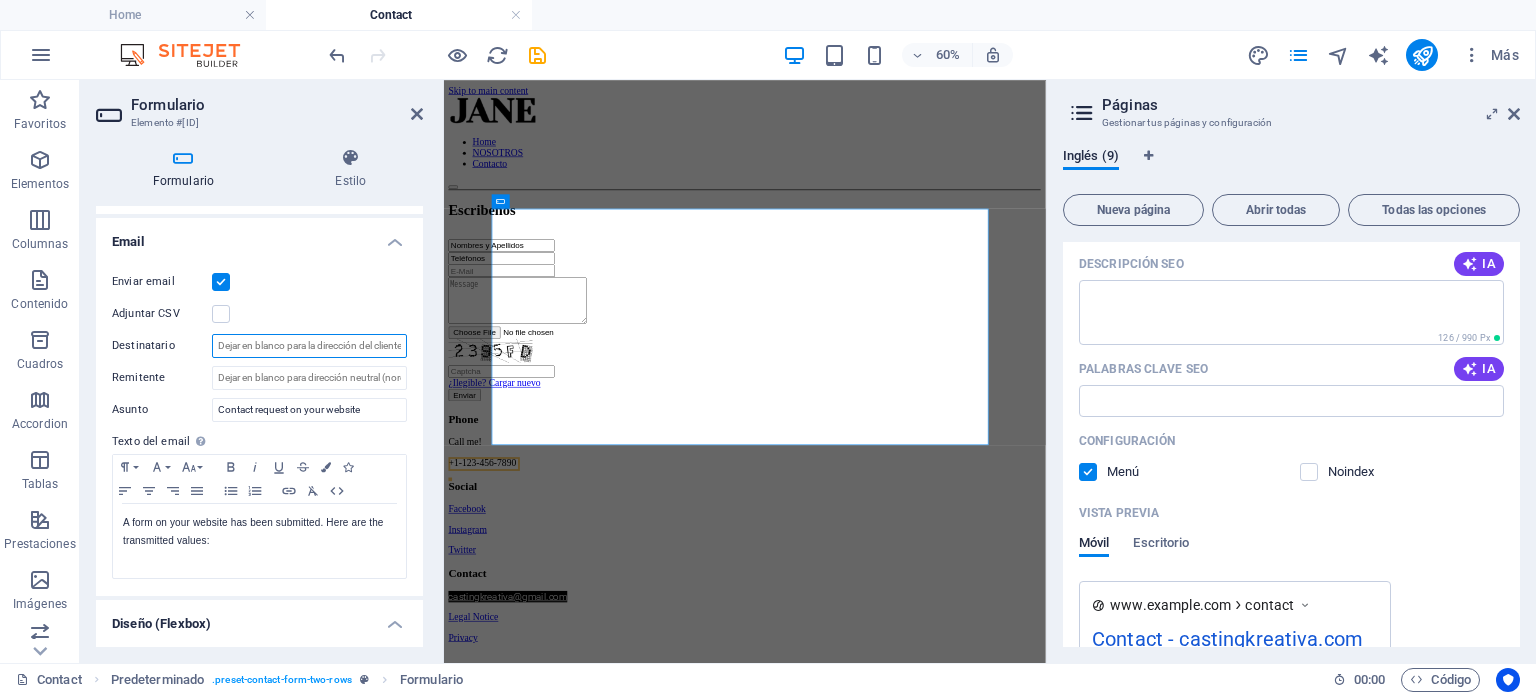 click on "Destinatario" at bounding box center (309, 346) 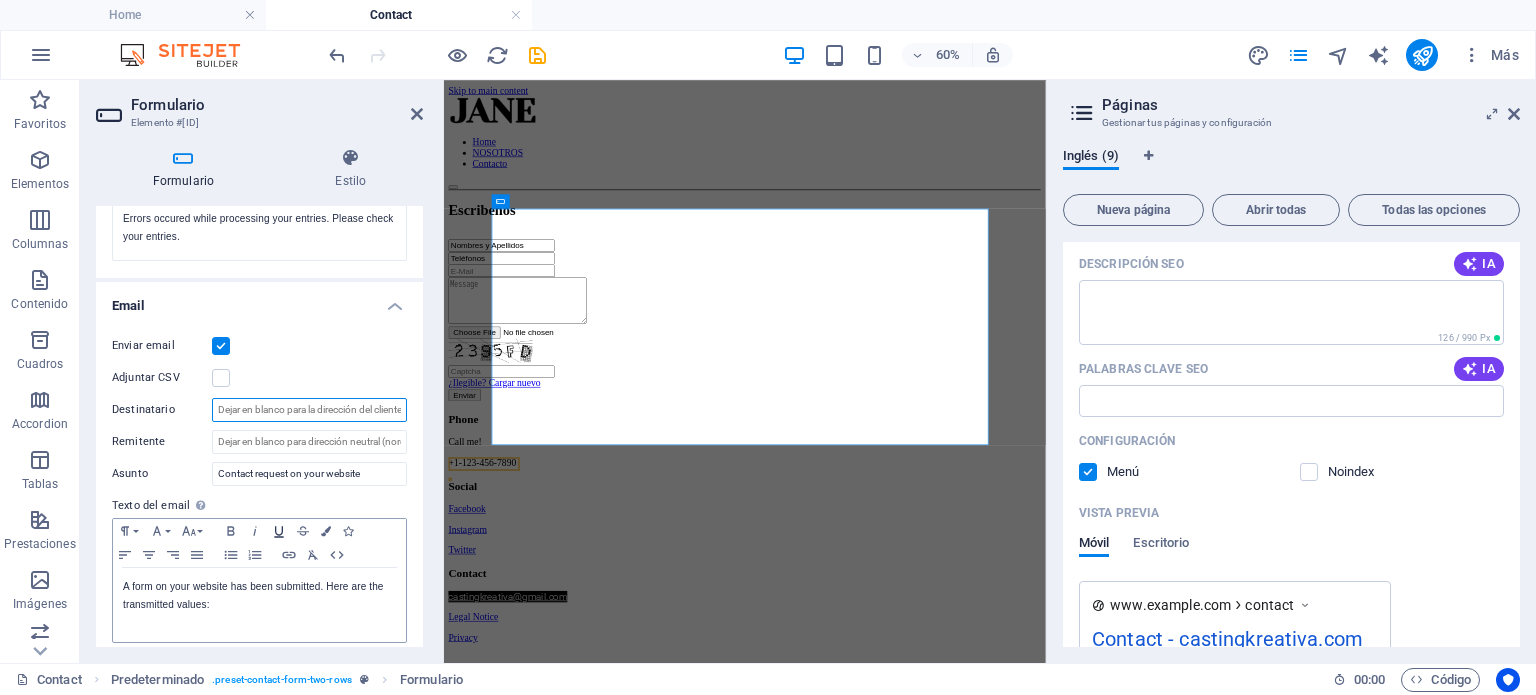 scroll, scrollTop: 500, scrollLeft: 0, axis: vertical 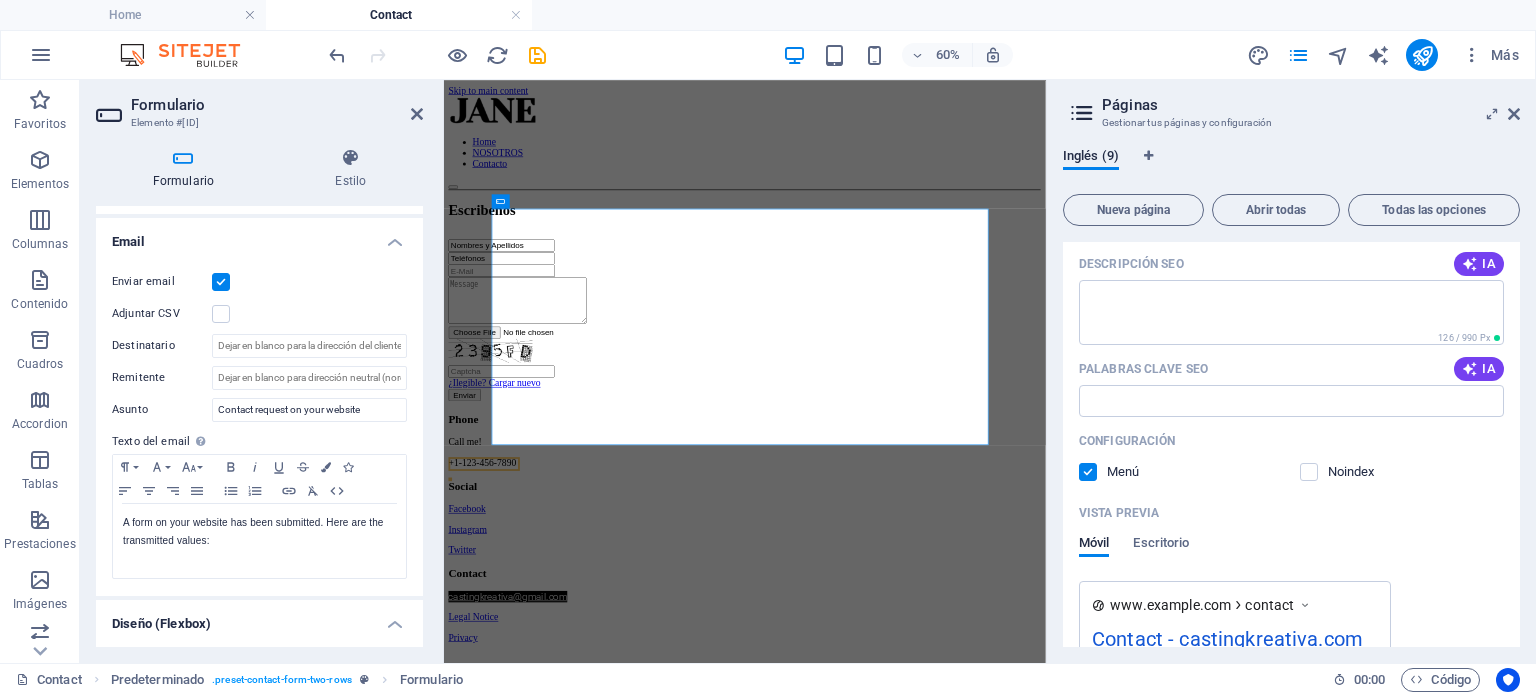 click on "Enviar email" at bounding box center (259, 282) 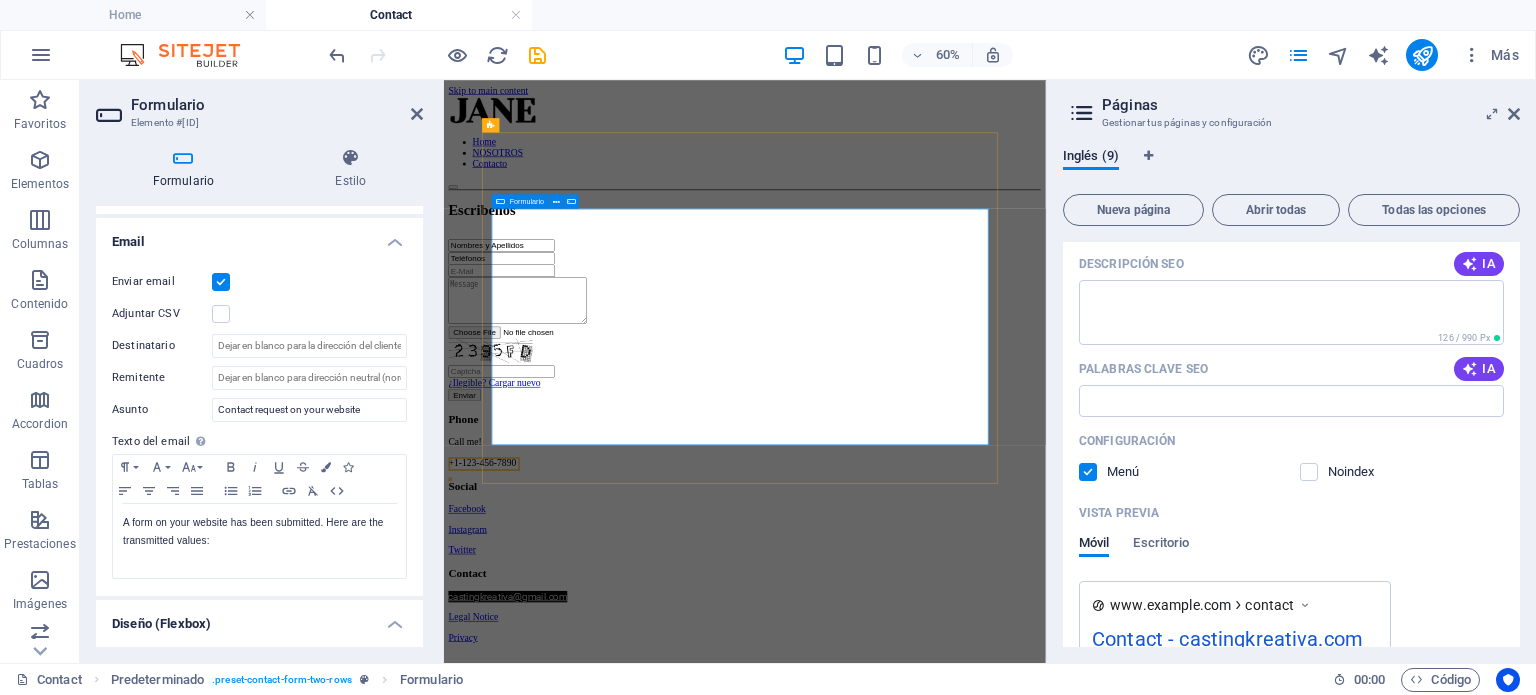 click on "Formulario" at bounding box center [527, 201] 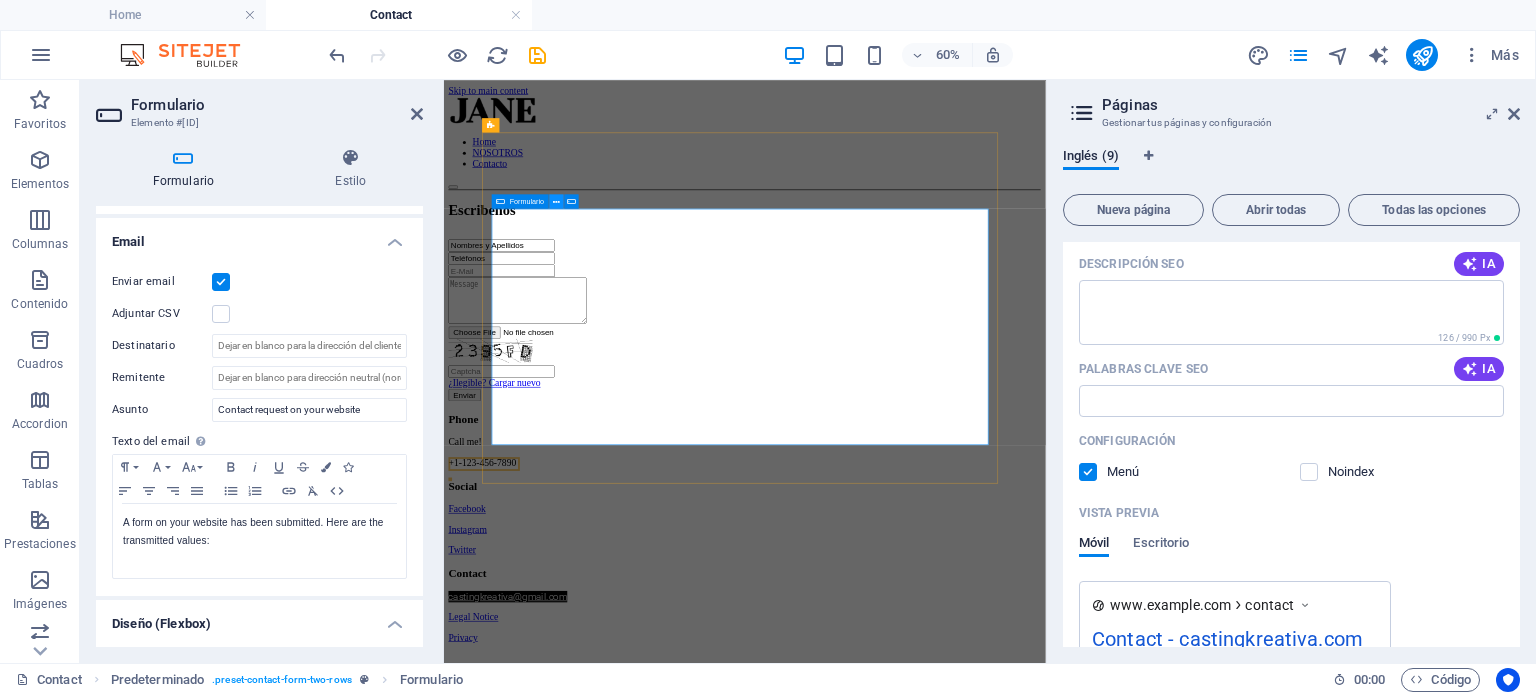 click at bounding box center [557, 201] 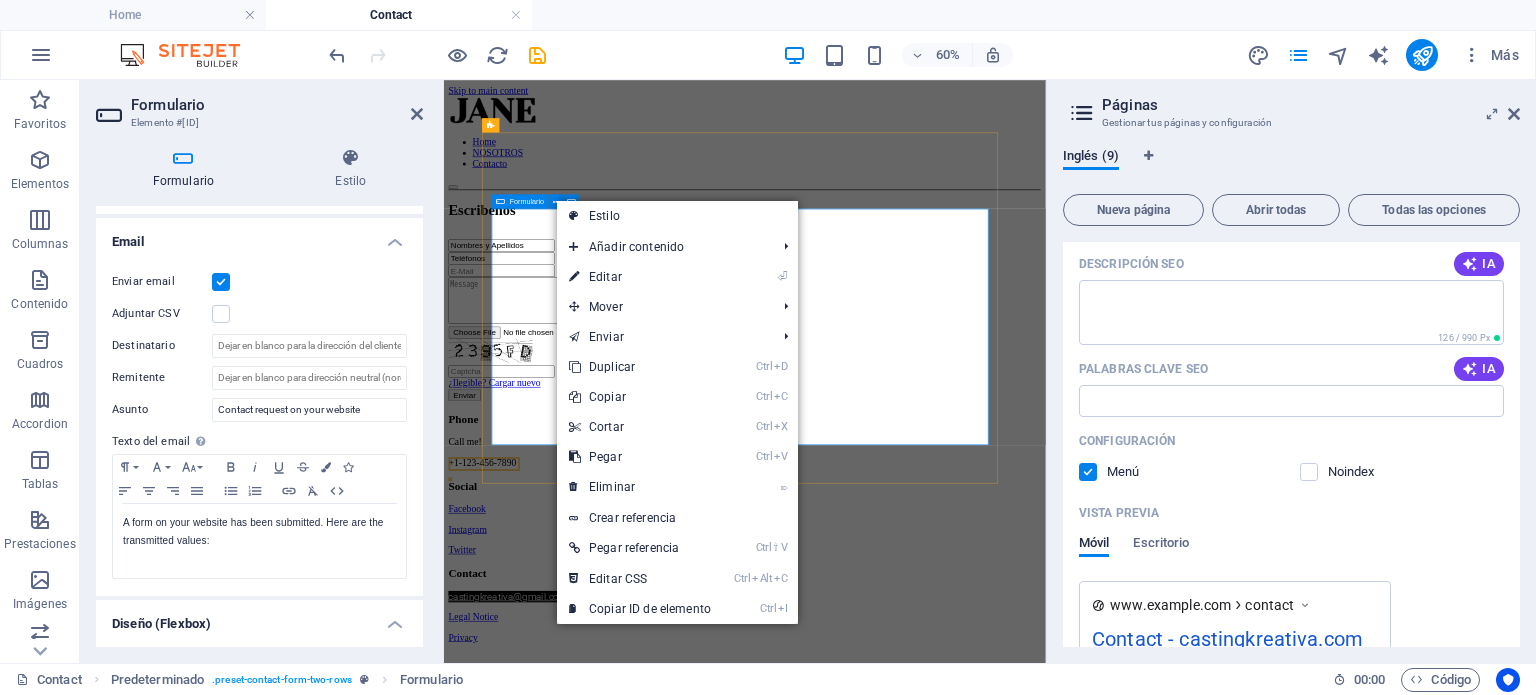 click on "Formulario" at bounding box center [527, 201] 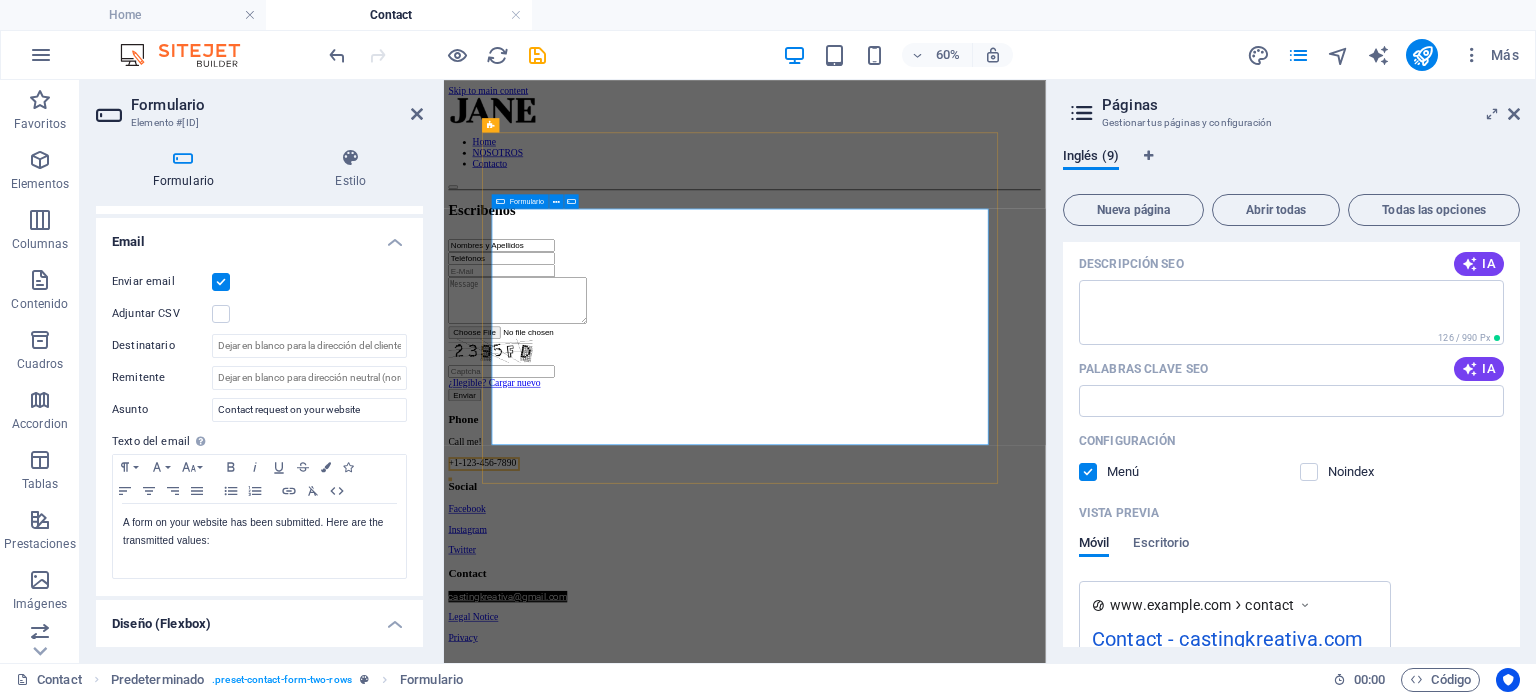 click on "Formulario" at bounding box center (527, 201) 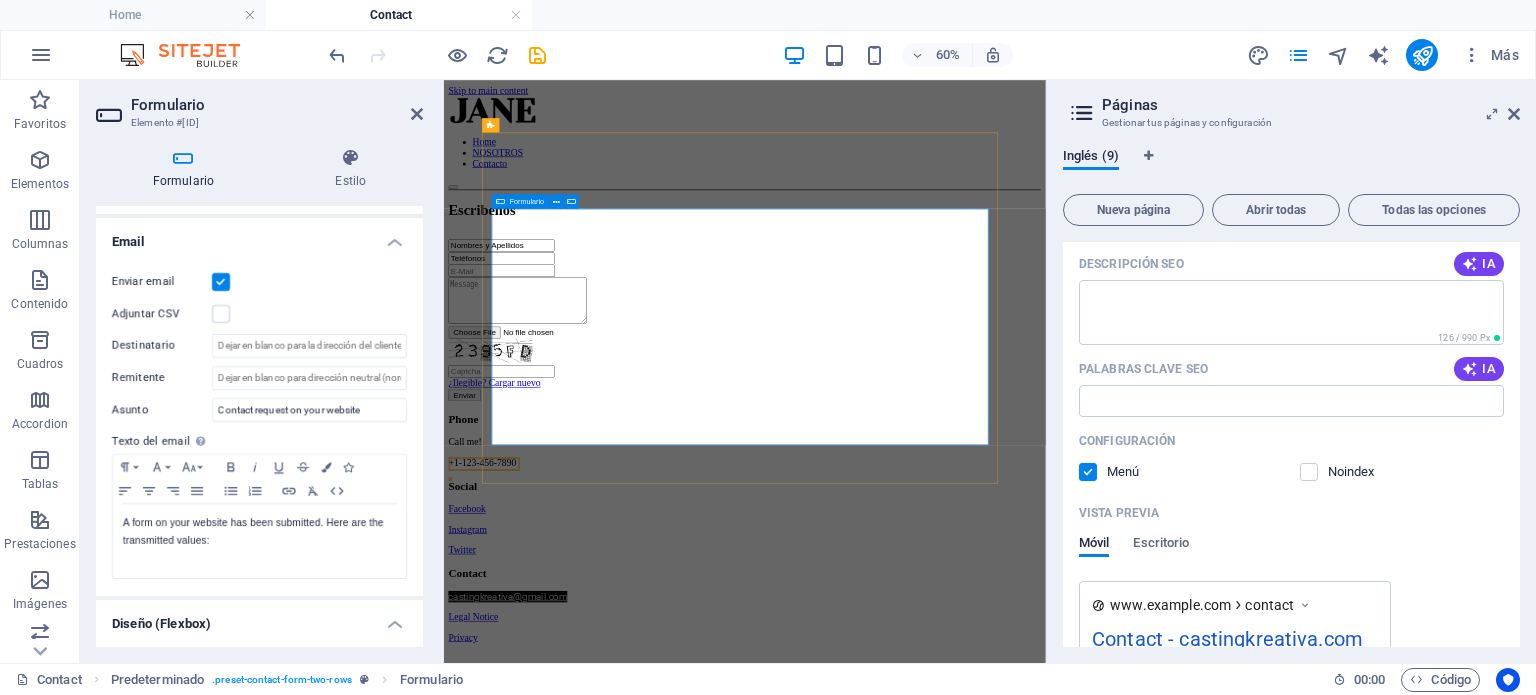 click on "Formulario" at bounding box center [527, 201] 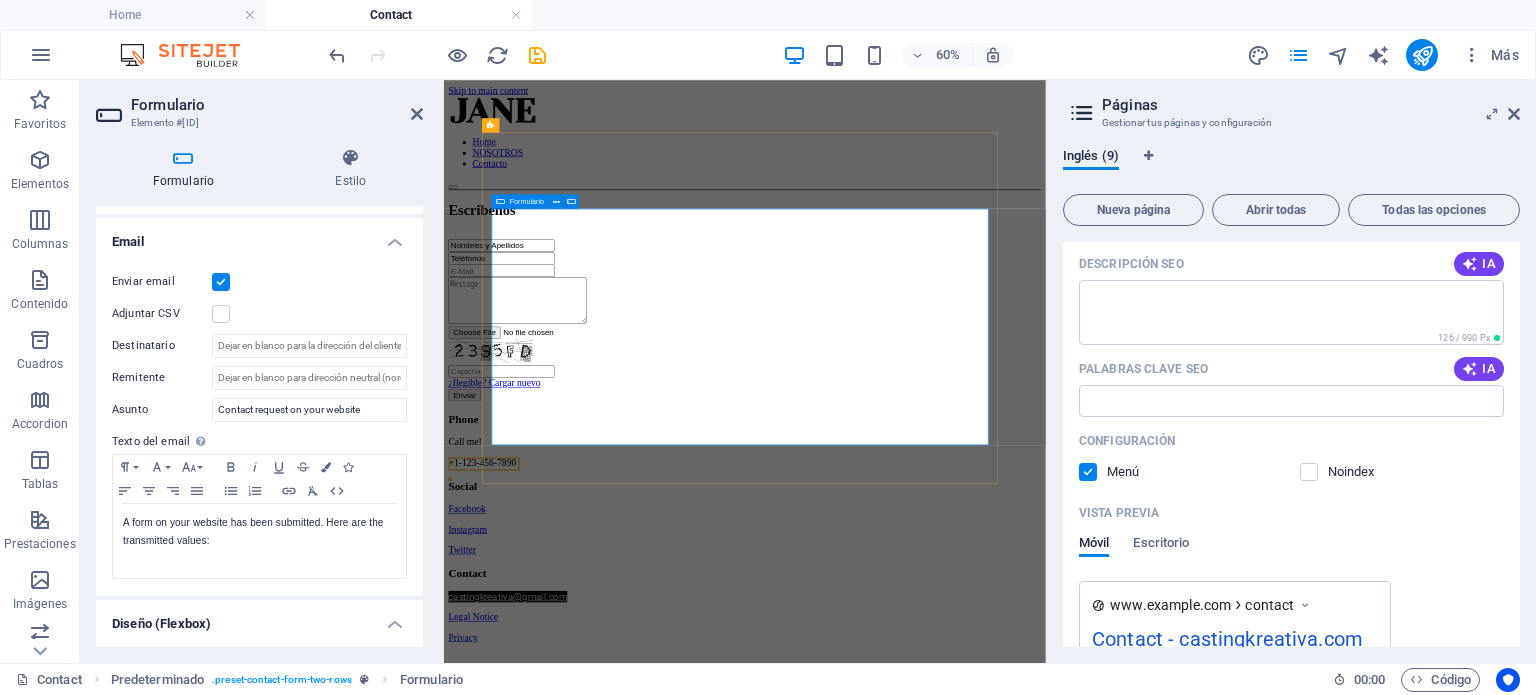 click on "Formulario" at bounding box center (527, 201) 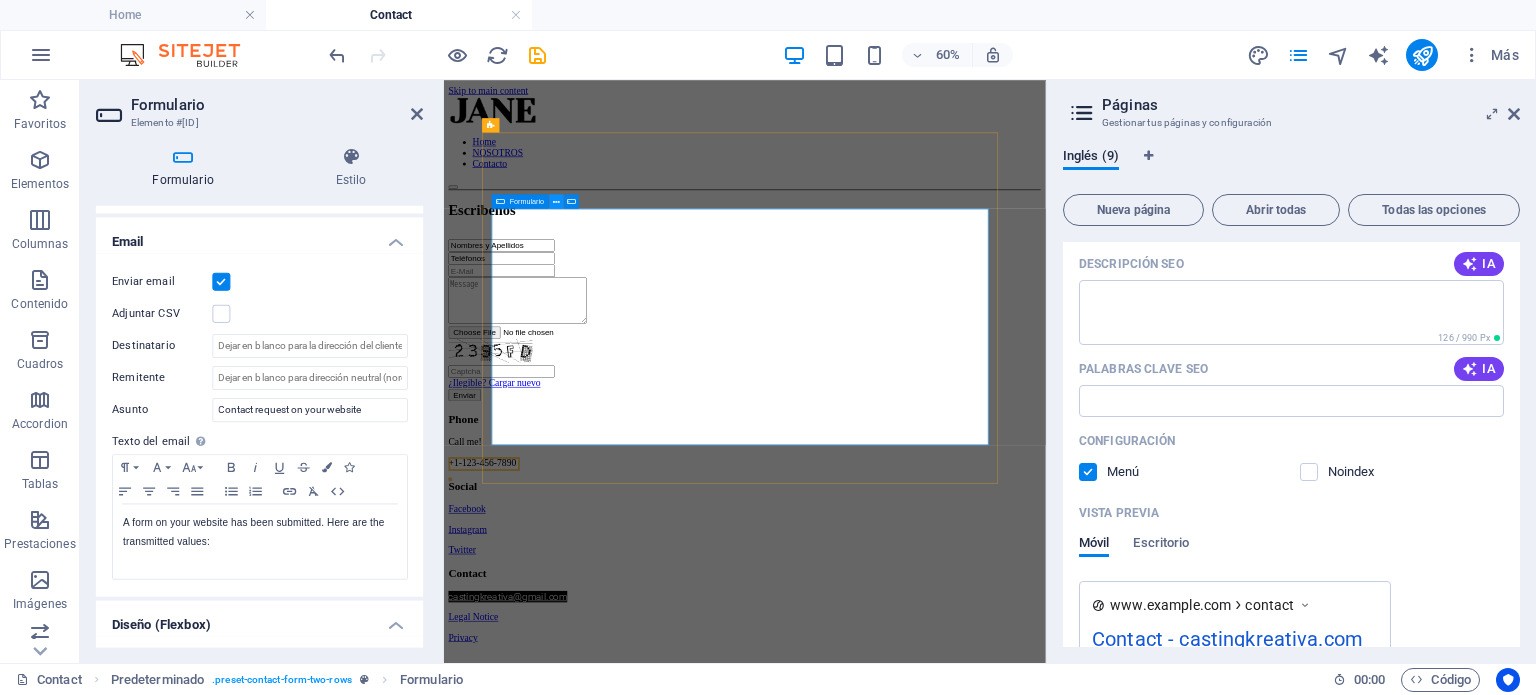 click at bounding box center [557, 201] 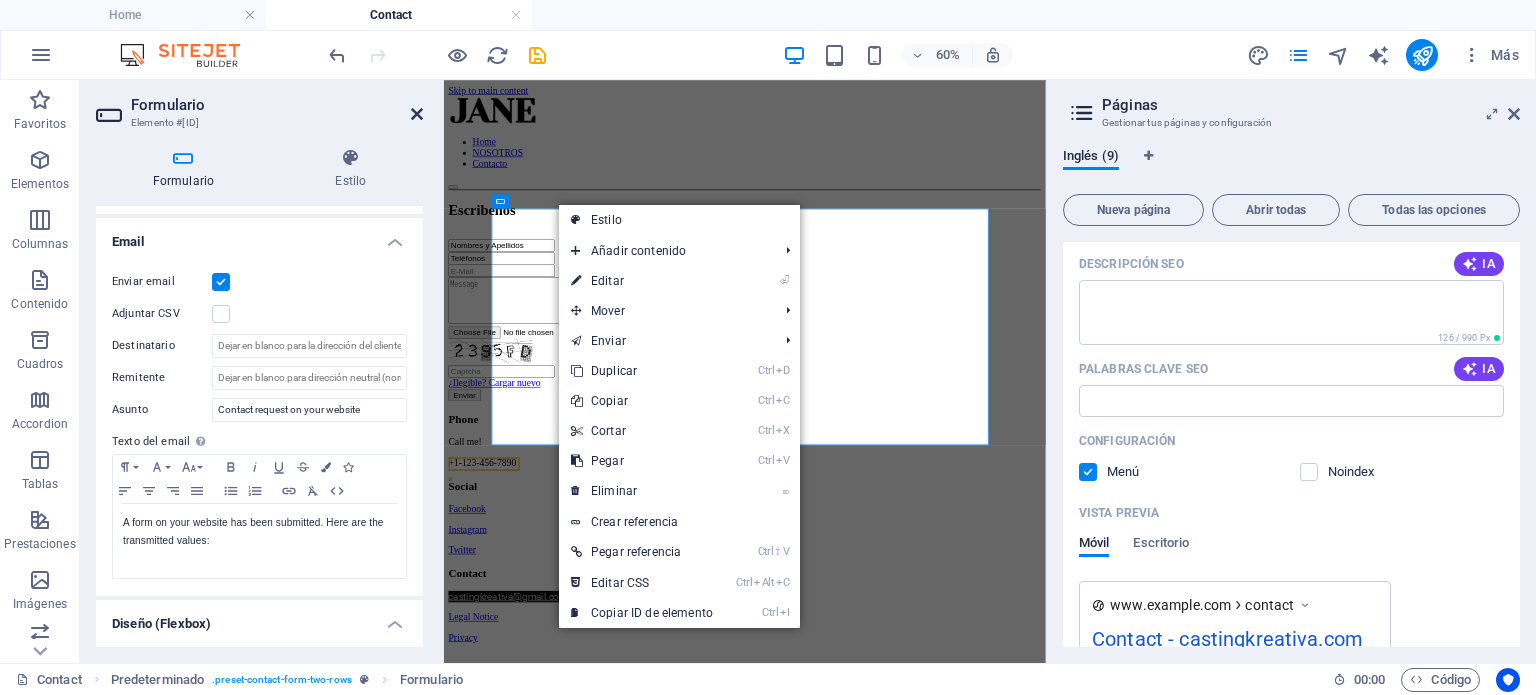 click at bounding box center [417, 114] 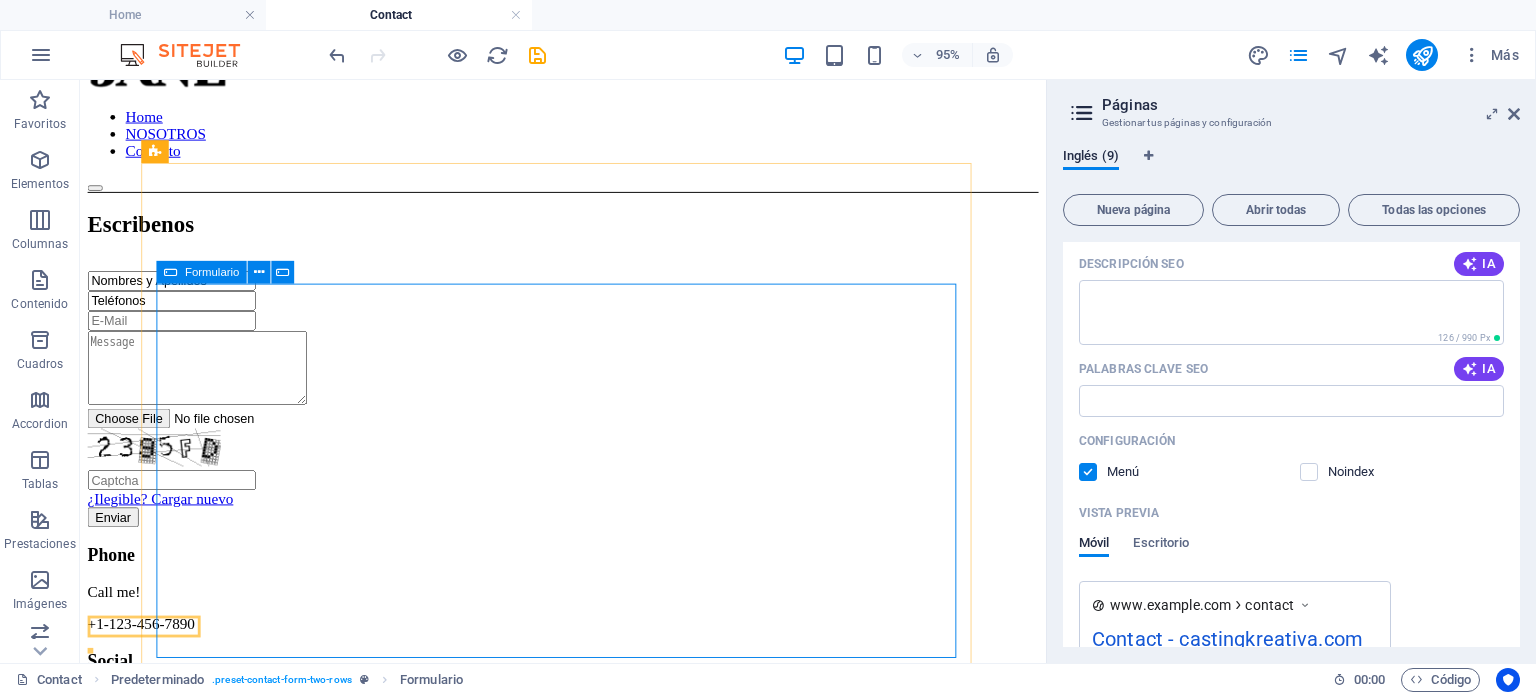 click on "Formulario" at bounding box center (201, 272) 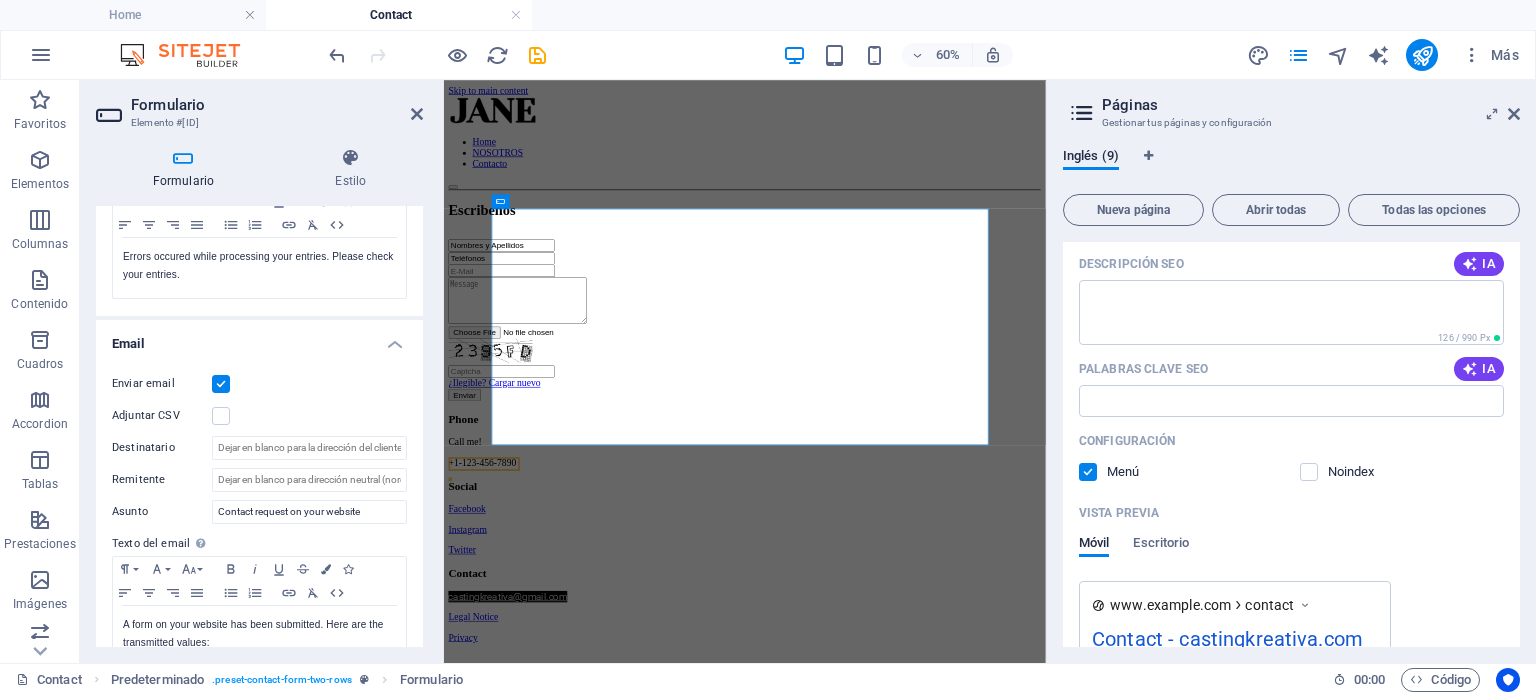 scroll, scrollTop: 376, scrollLeft: 0, axis: vertical 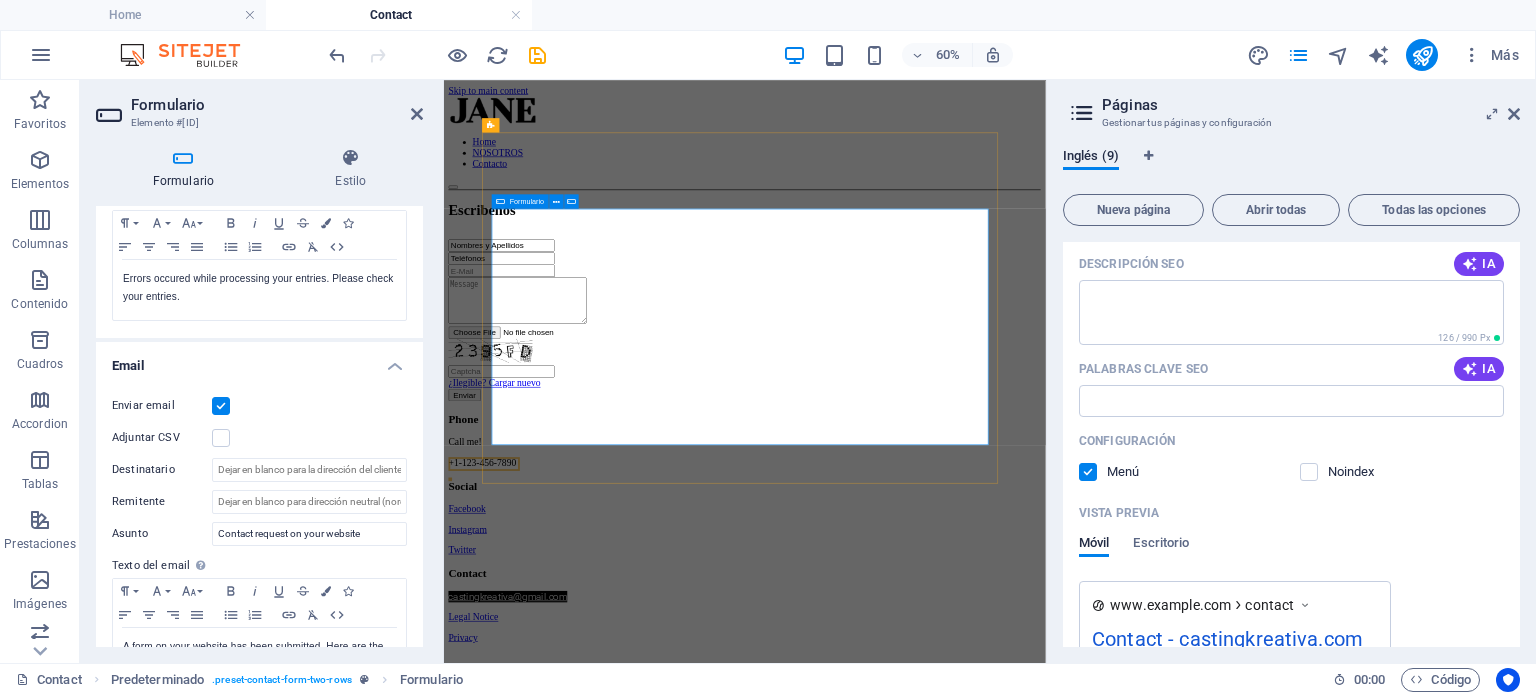 click on "Formulario" at bounding box center (527, 201) 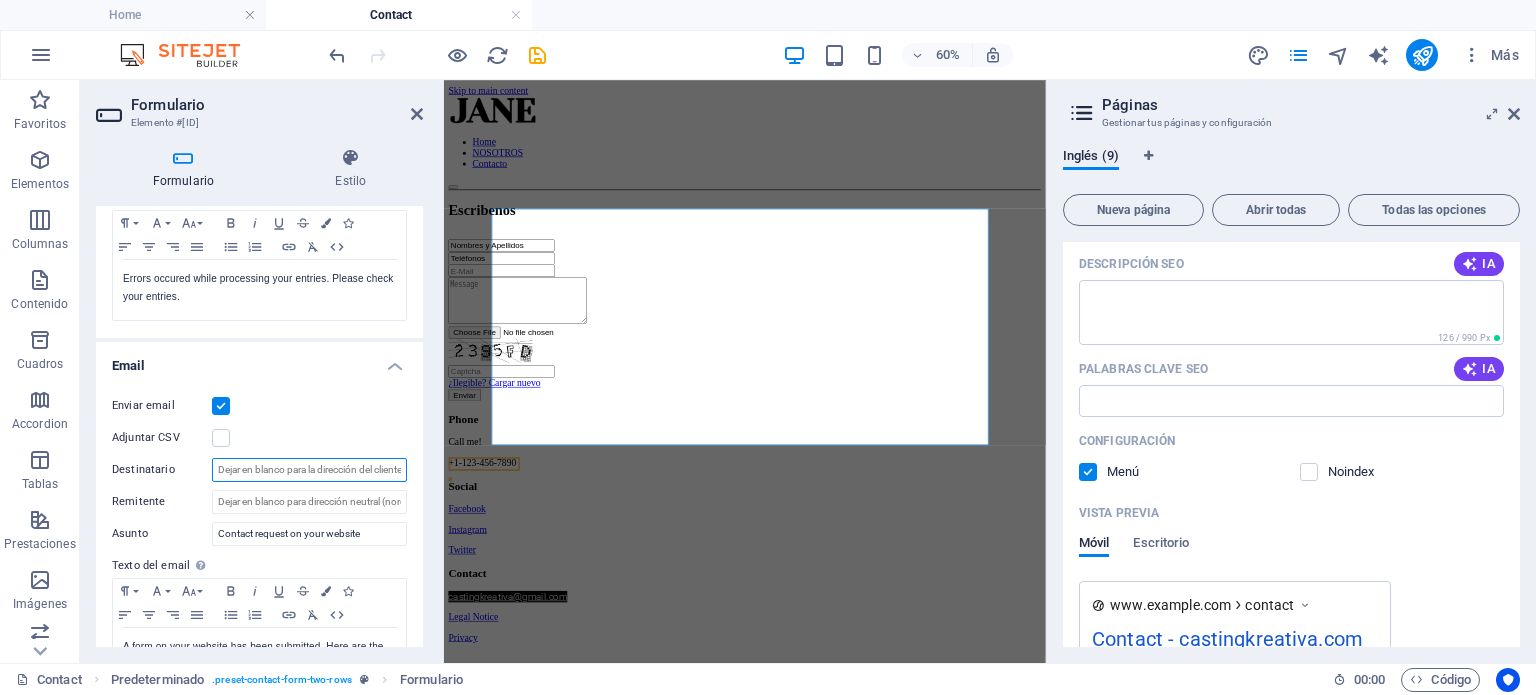 click on "Destinatario" at bounding box center (309, 470) 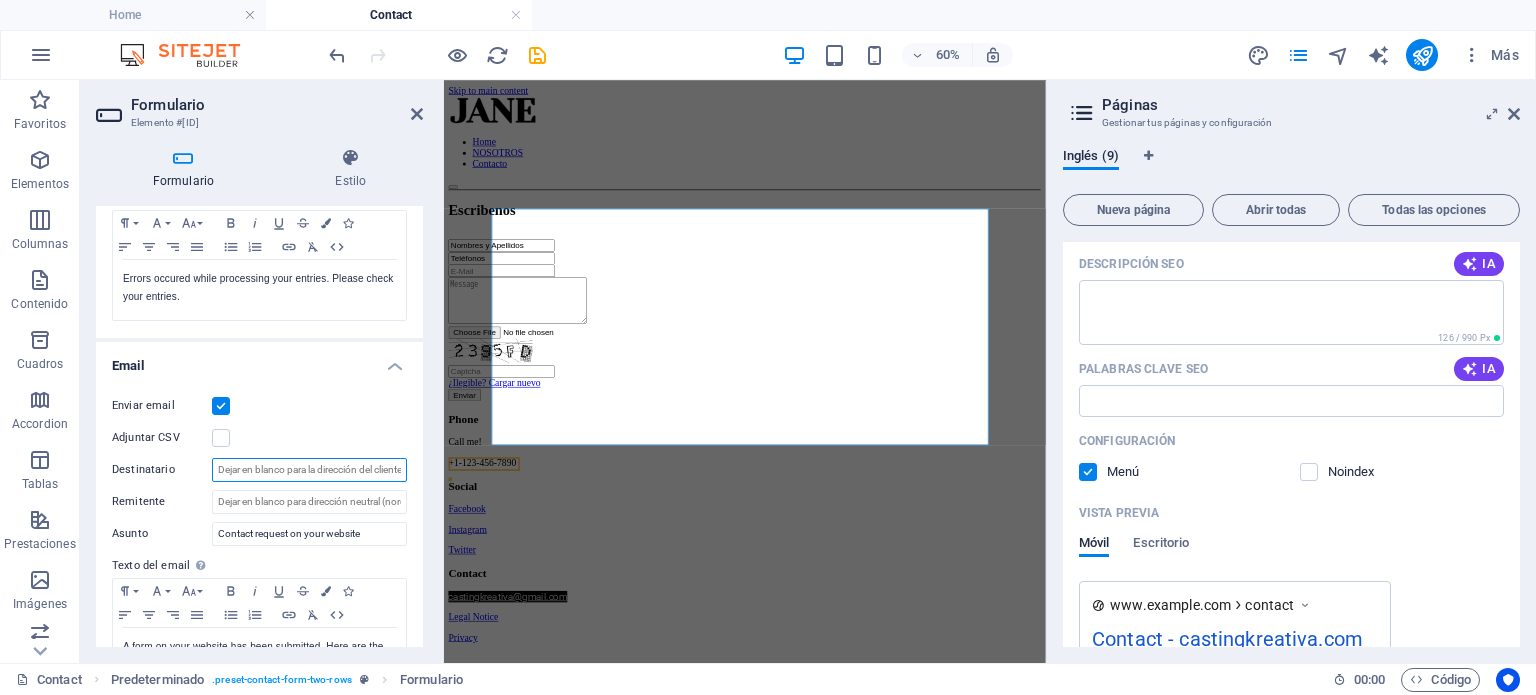 click on "Destinatario" at bounding box center [309, 470] 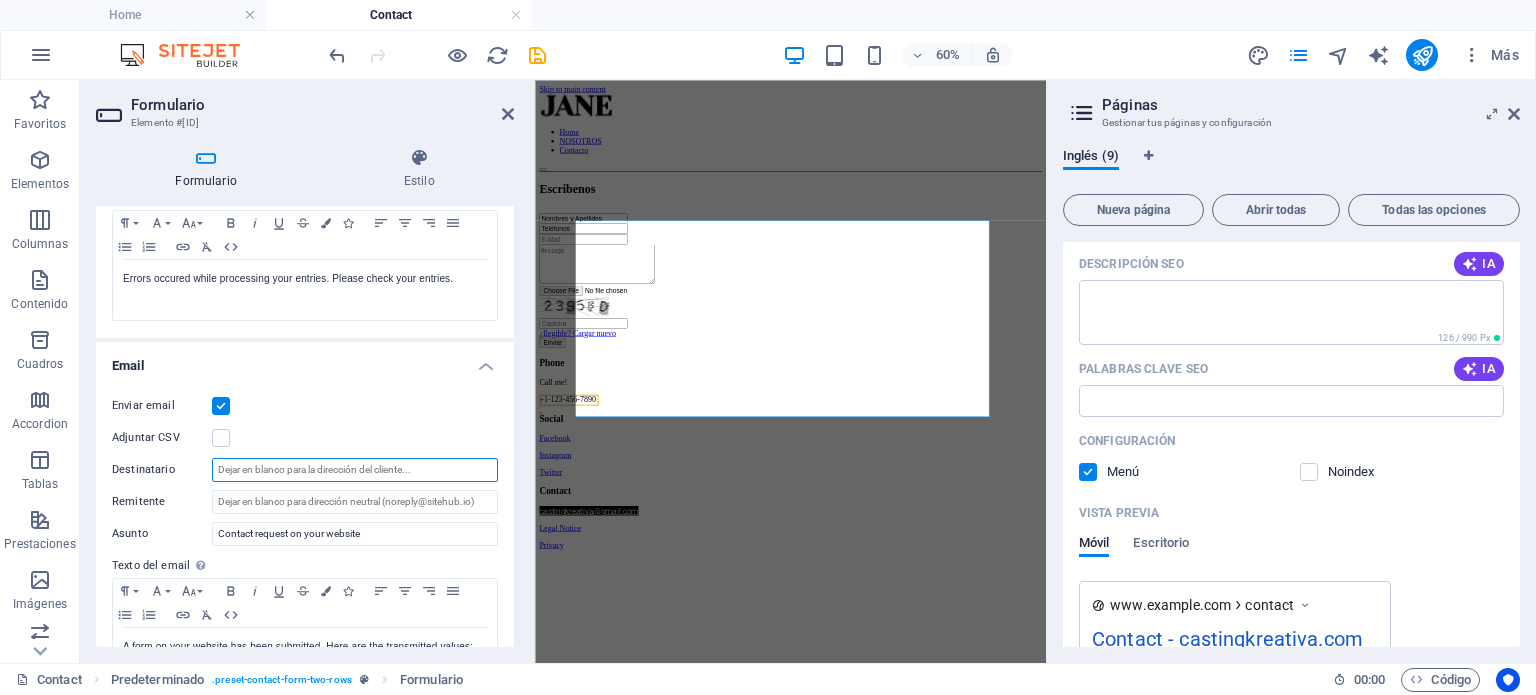scroll, scrollTop: 0, scrollLeft: 0, axis: both 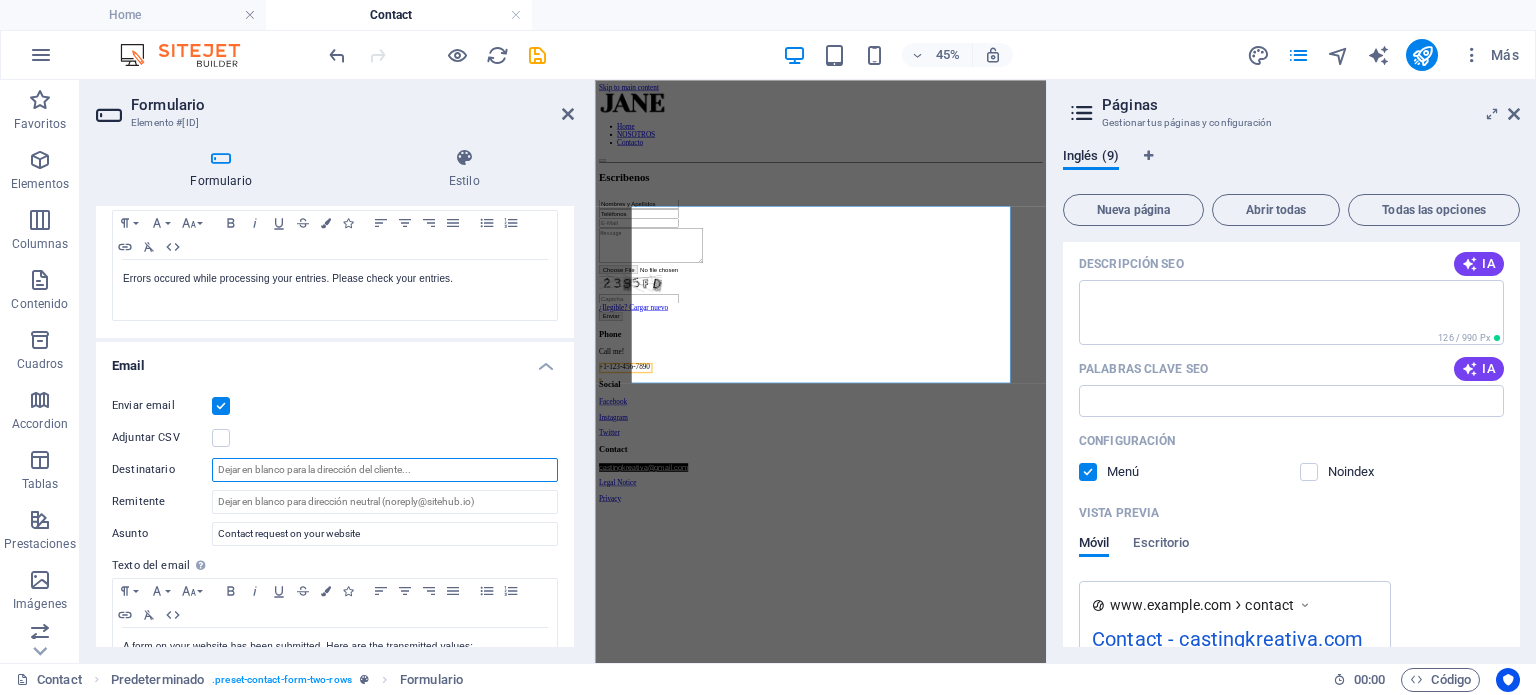 drag, startPoint x: 440, startPoint y: 370, endPoint x: 3, endPoint y: 664, distance: 526.6925 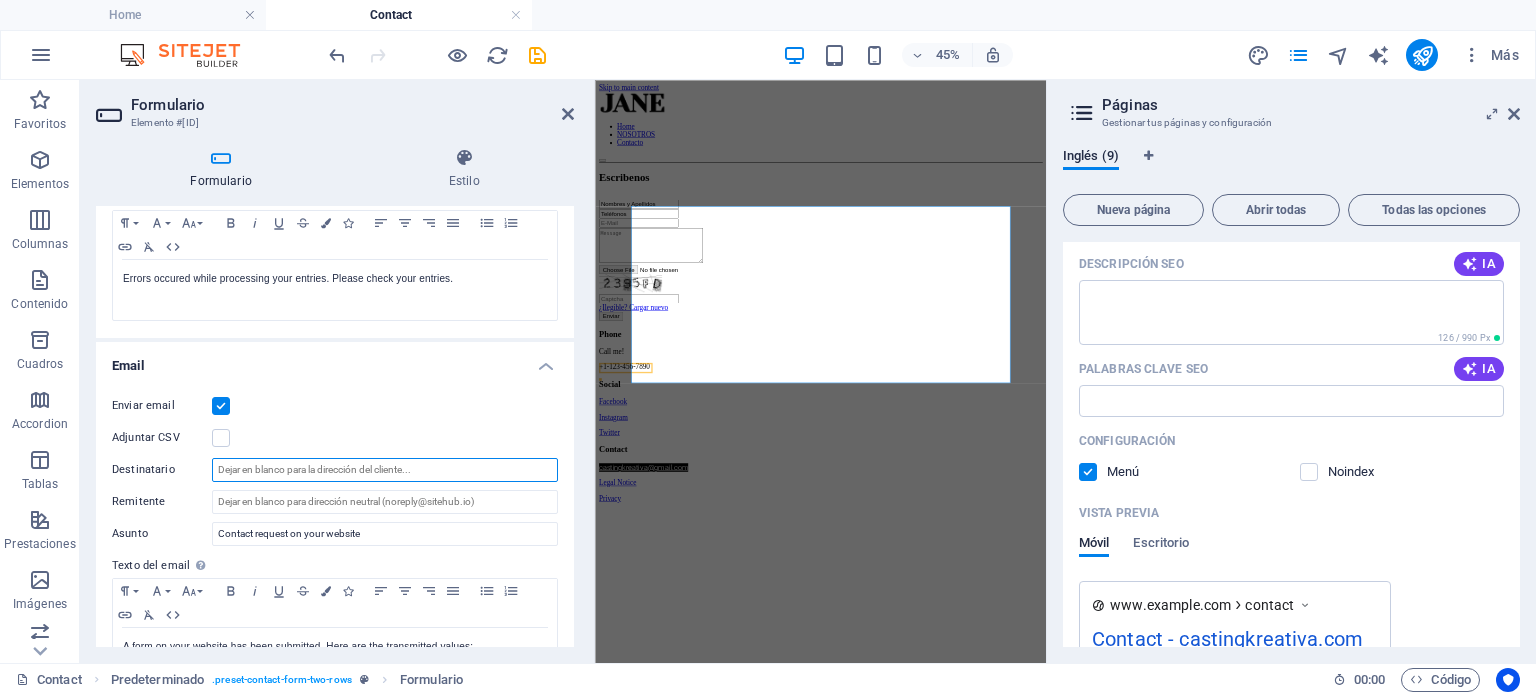 click on "Formulario Elemento #[ID] Formulario Estilo General Nombre Define un nombre para el formulario. General form Mensajes Mensaje de éxito Paragraph Format Normal Heading 1 Heading 2 Heading 3 Heading 4 Heading 5 Heading 6 Code Font Family Arial Georgia Impact Tahoma Times New Roman Verdana Font Size 8 9 10 11 12 14 18 24 30 36 48 60 72 96 Bold Italic Underline Strikethrough Colors Icons Align Left Align Center Align Right Align Justify Unordered List Ordered List Insert Link Clear Formatting HTML Thank you for your message. We will get in touch with you soon! Se muestra una vez el formulario se ha enviado correctamente... Redireccionar Defina un destino de redireccionamiento cuando un formulario se envíe correctamente. Por ejemplo, una página de éxito. Webhook Un webhook es una notificación push de este formulario a otro servidor. Cada vez que alguien envíe este formulario, los datos se enviarán a tu servidor. Mensaje de error Paragraph Format Normal Heading 1 Heading 2 Heading 3 Heading 4 Code 8" at bounding box center [563, 371] 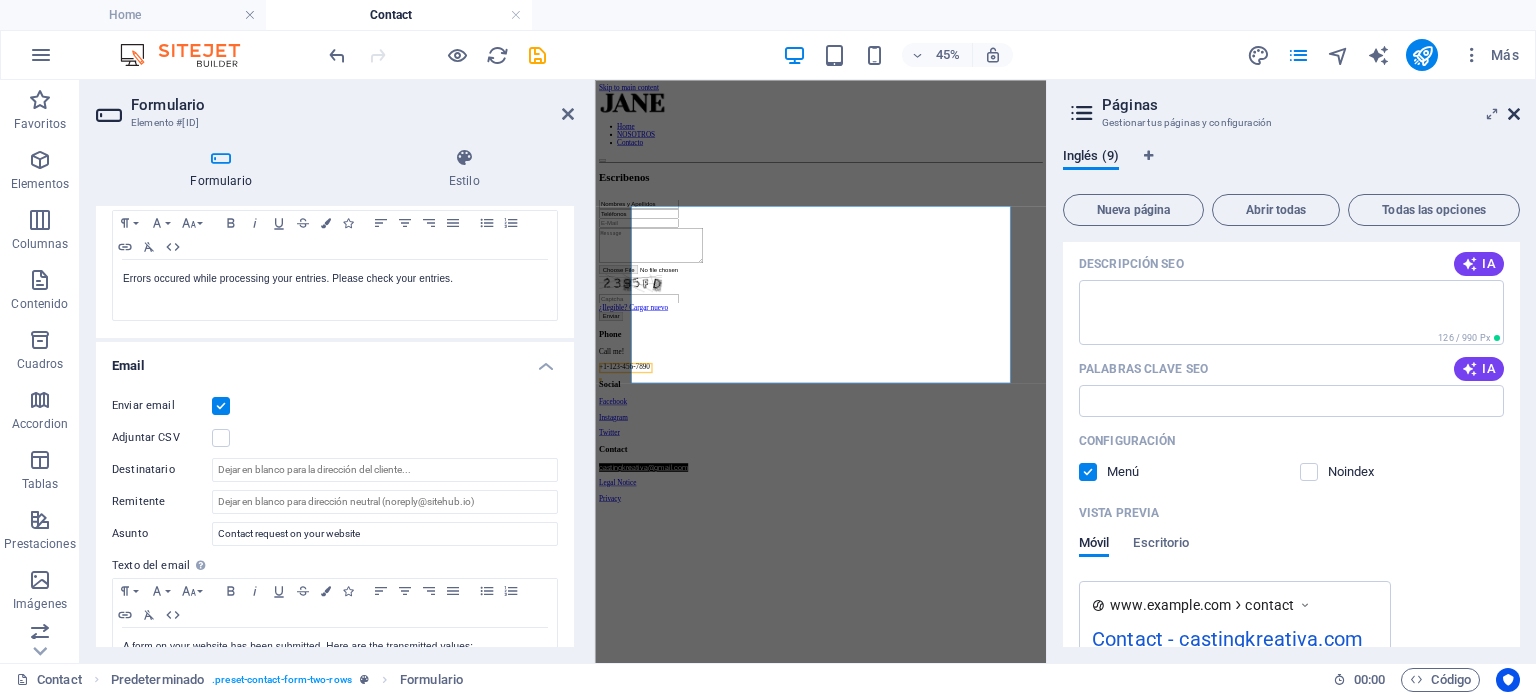 click at bounding box center [1514, 114] 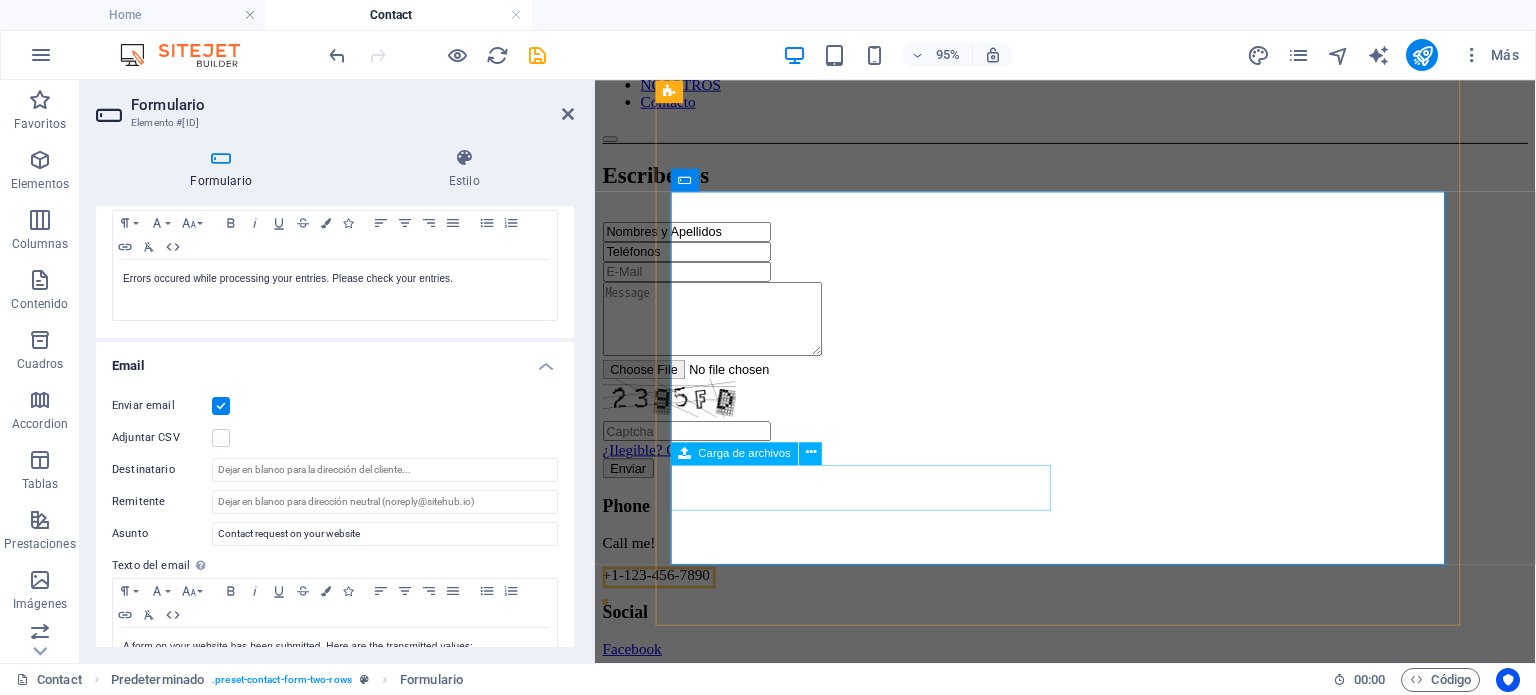scroll, scrollTop: 200, scrollLeft: 0, axis: vertical 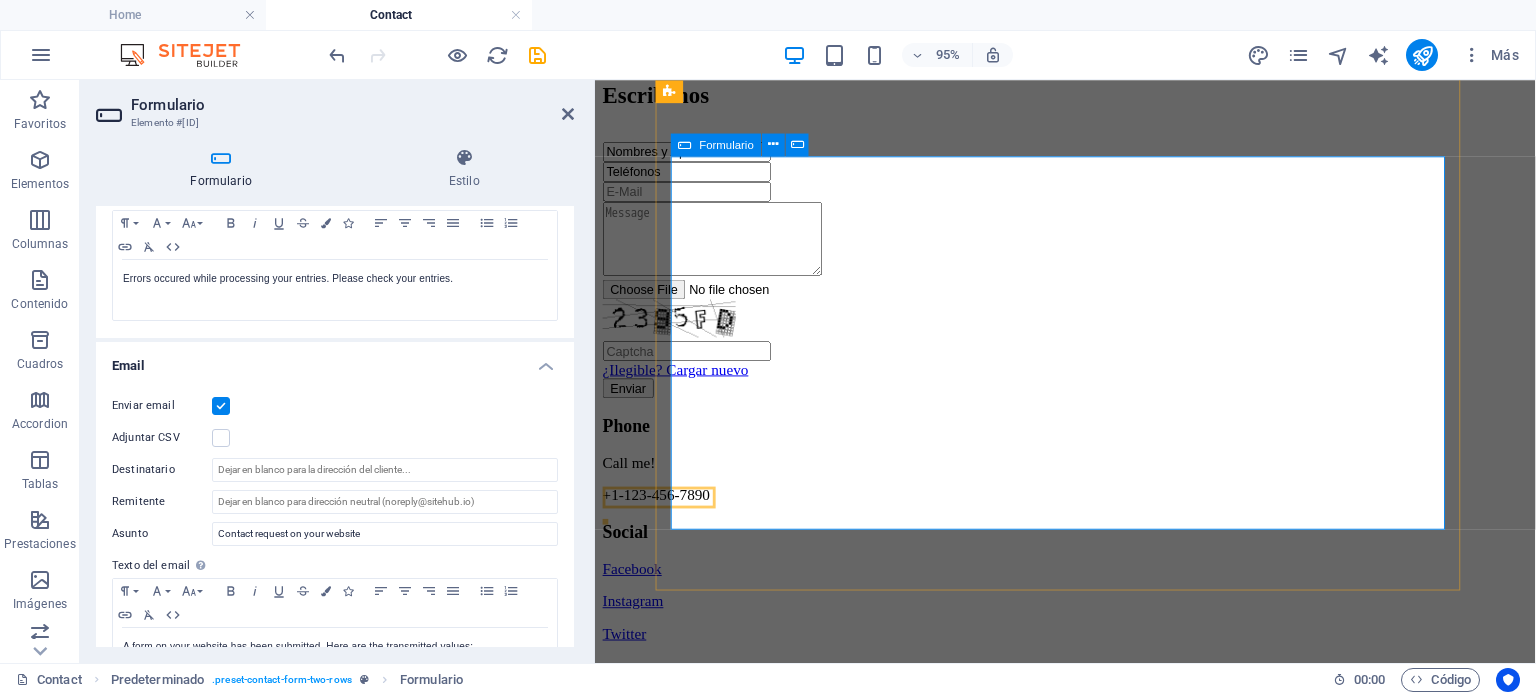 click at bounding box center (685, 144) 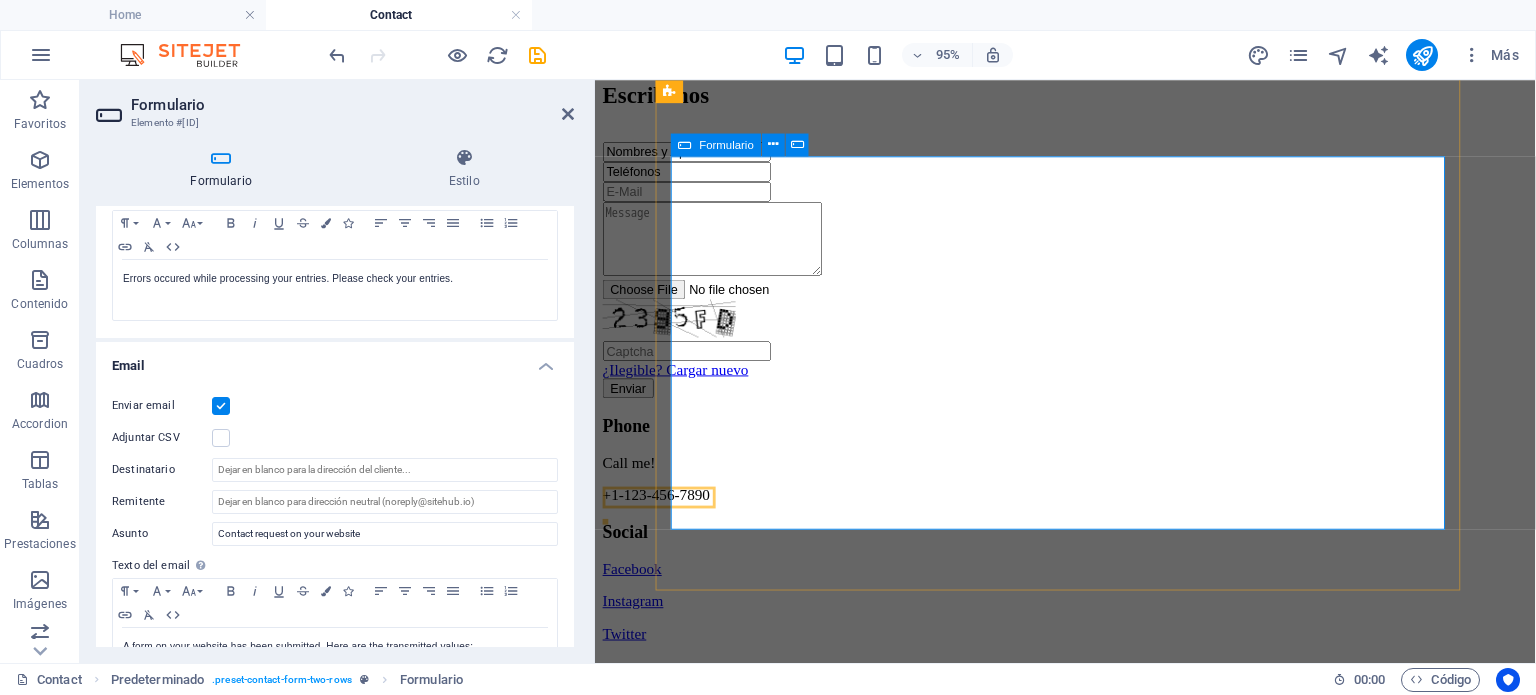 click on "Formulario" at bounding box center (727, 144) 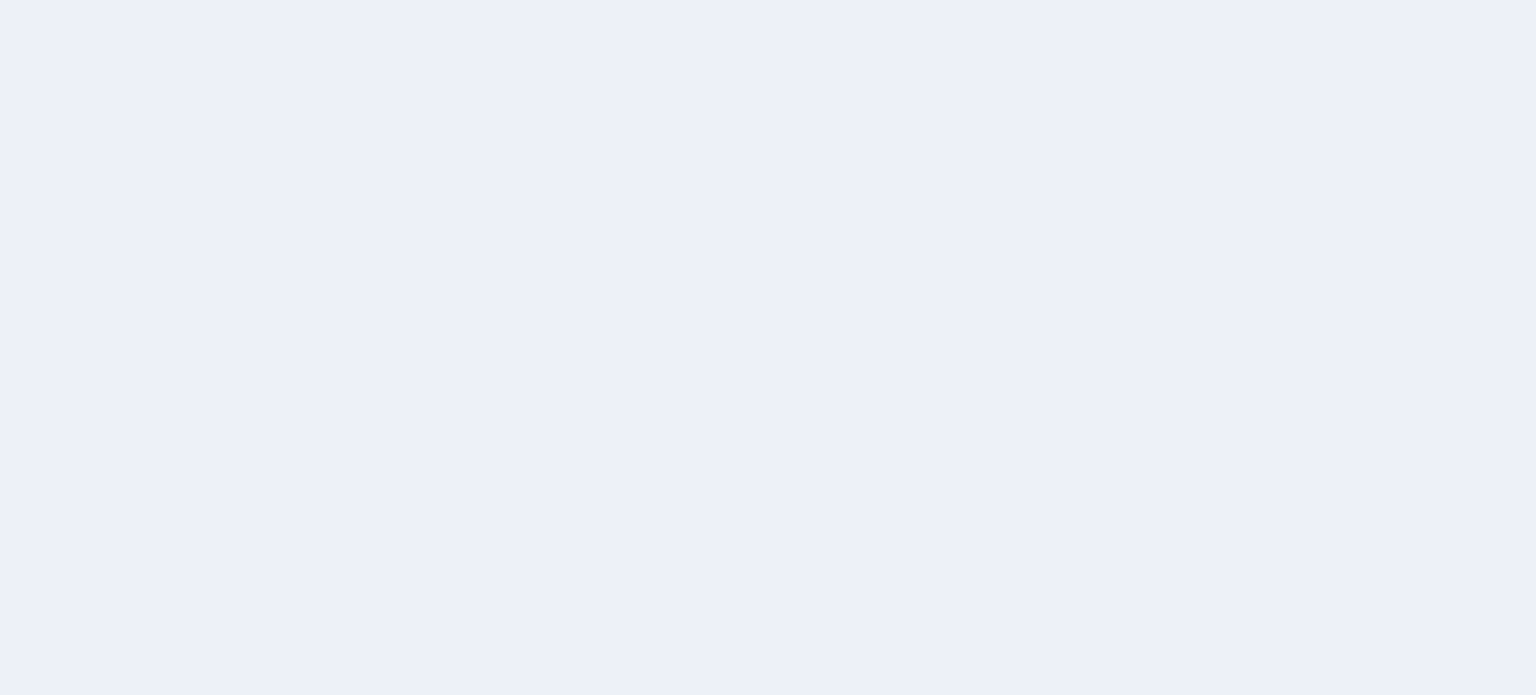 scroll, scrollTop: 0, scrollLeft: 0, axis: both 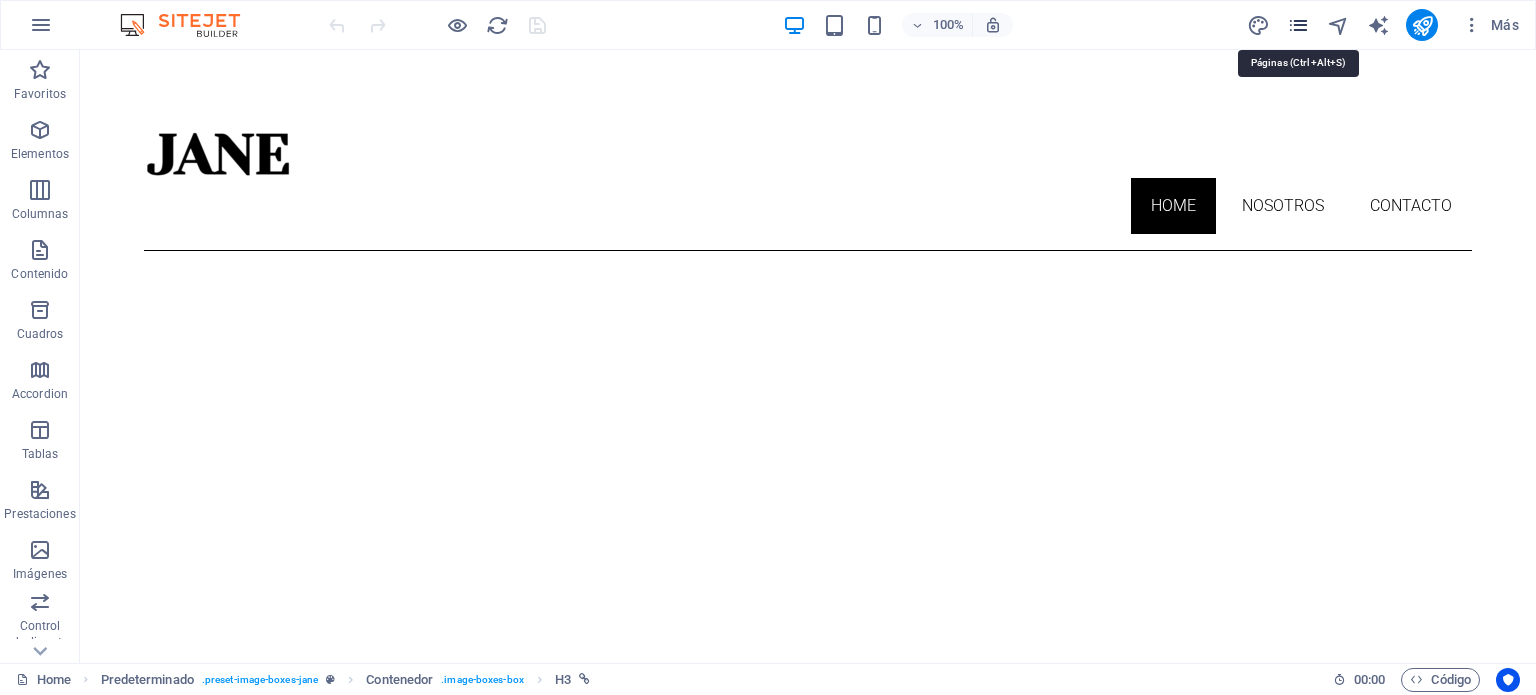 click at bounding box center [1298, 25] 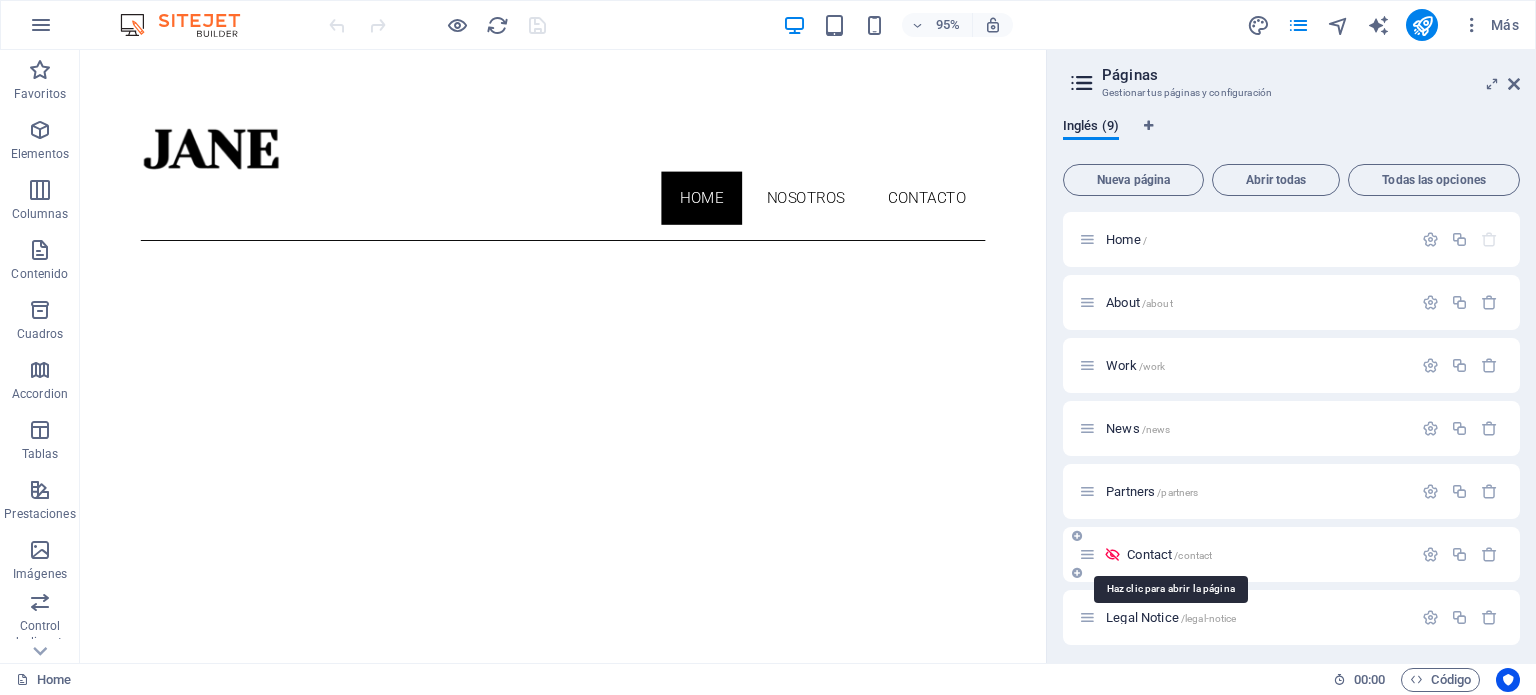 click on "Contact /contact" at bounding box center [1169, 554] 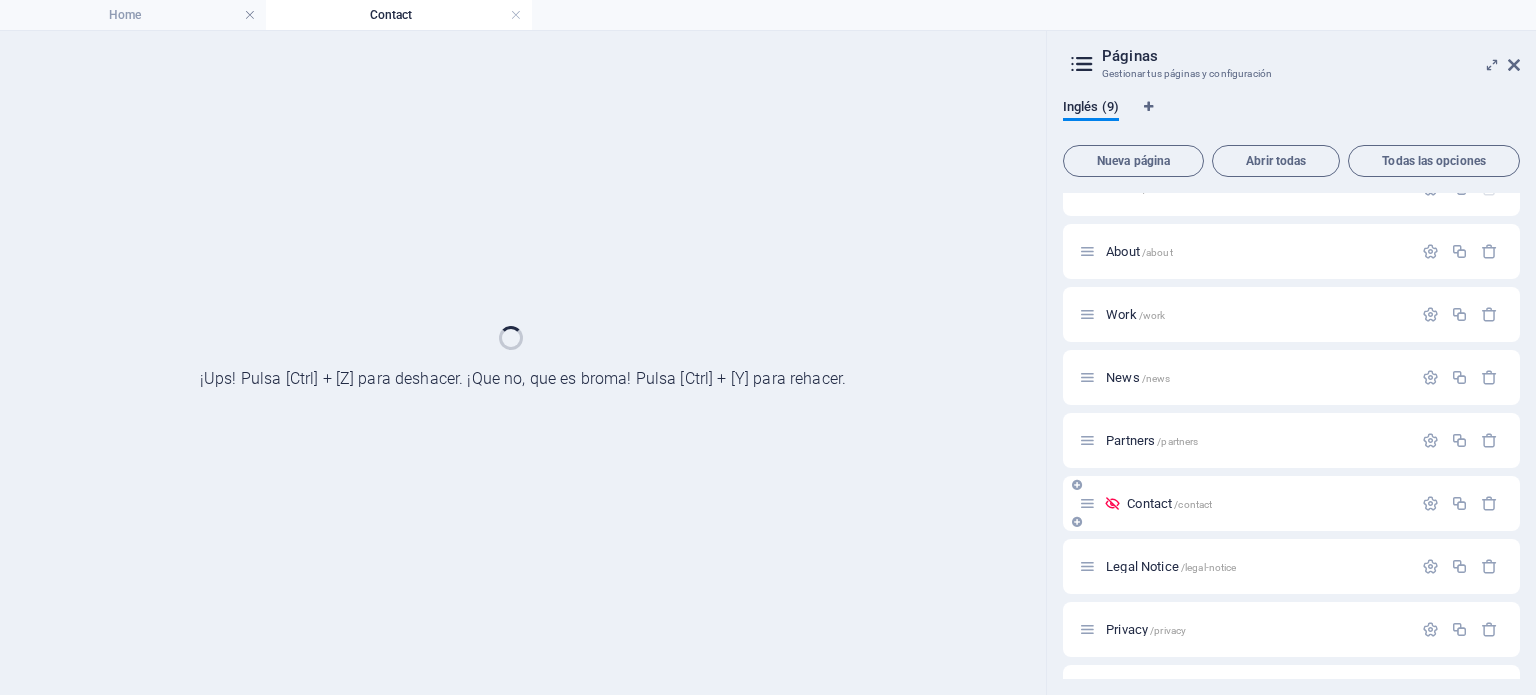 scroll, scrollTop: 80, scrollLeft: 0, axis: vertical 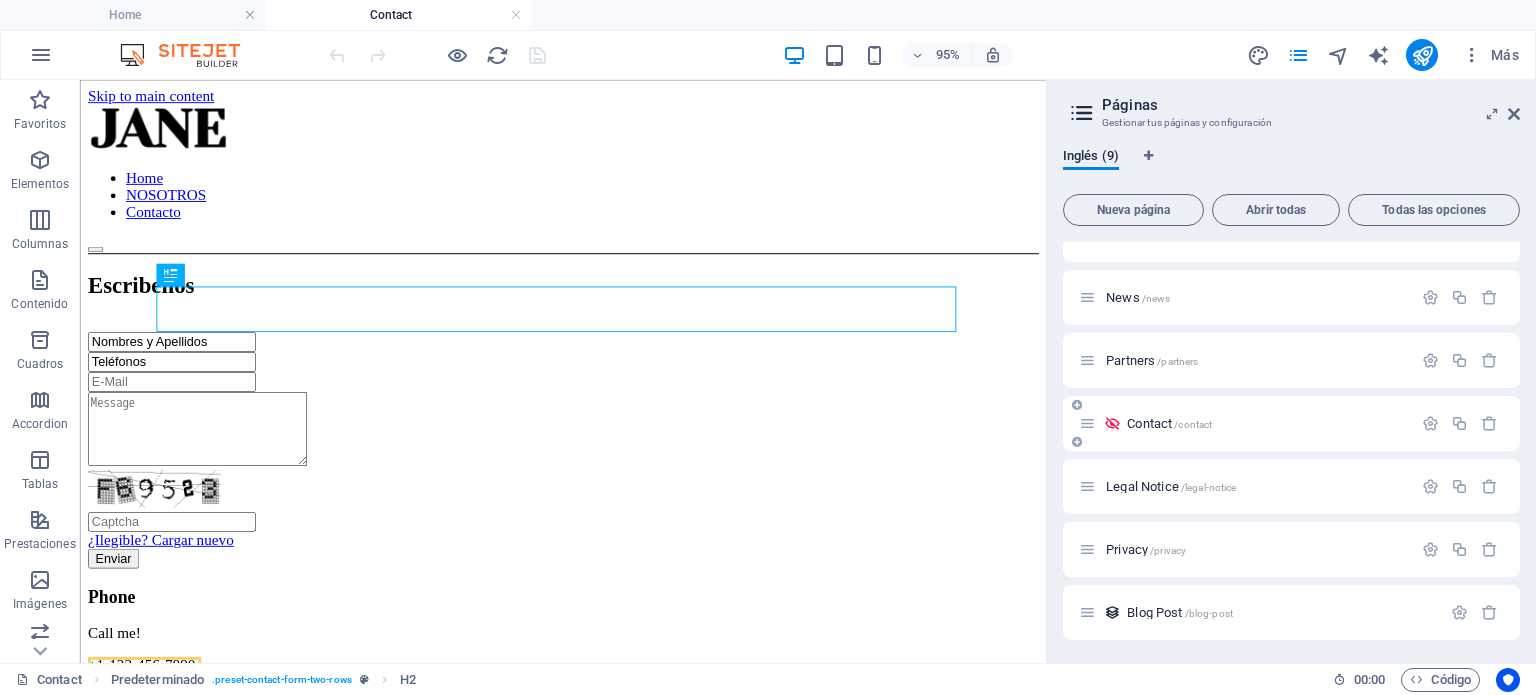 click on "Contact /contact" at bounding box center [1245, 423] 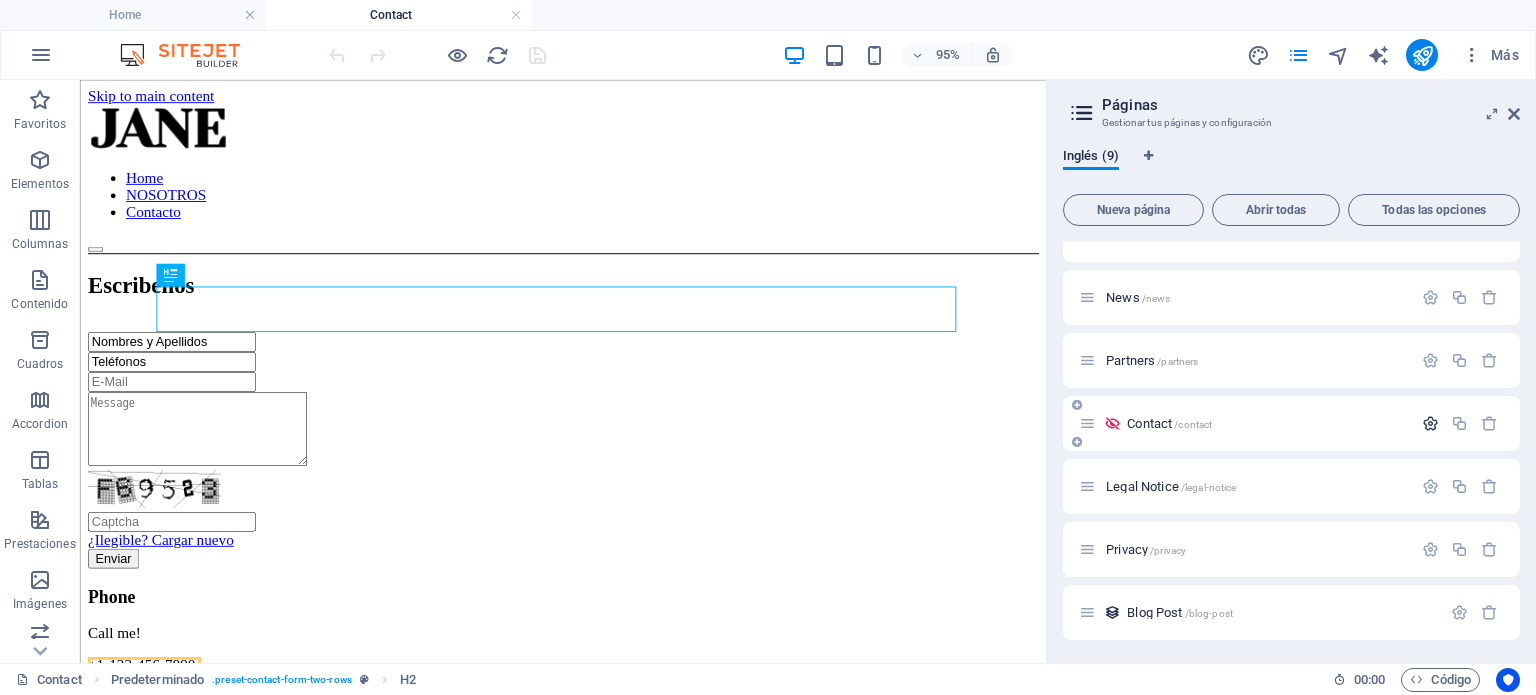 click at bounding box center (1430, 423) 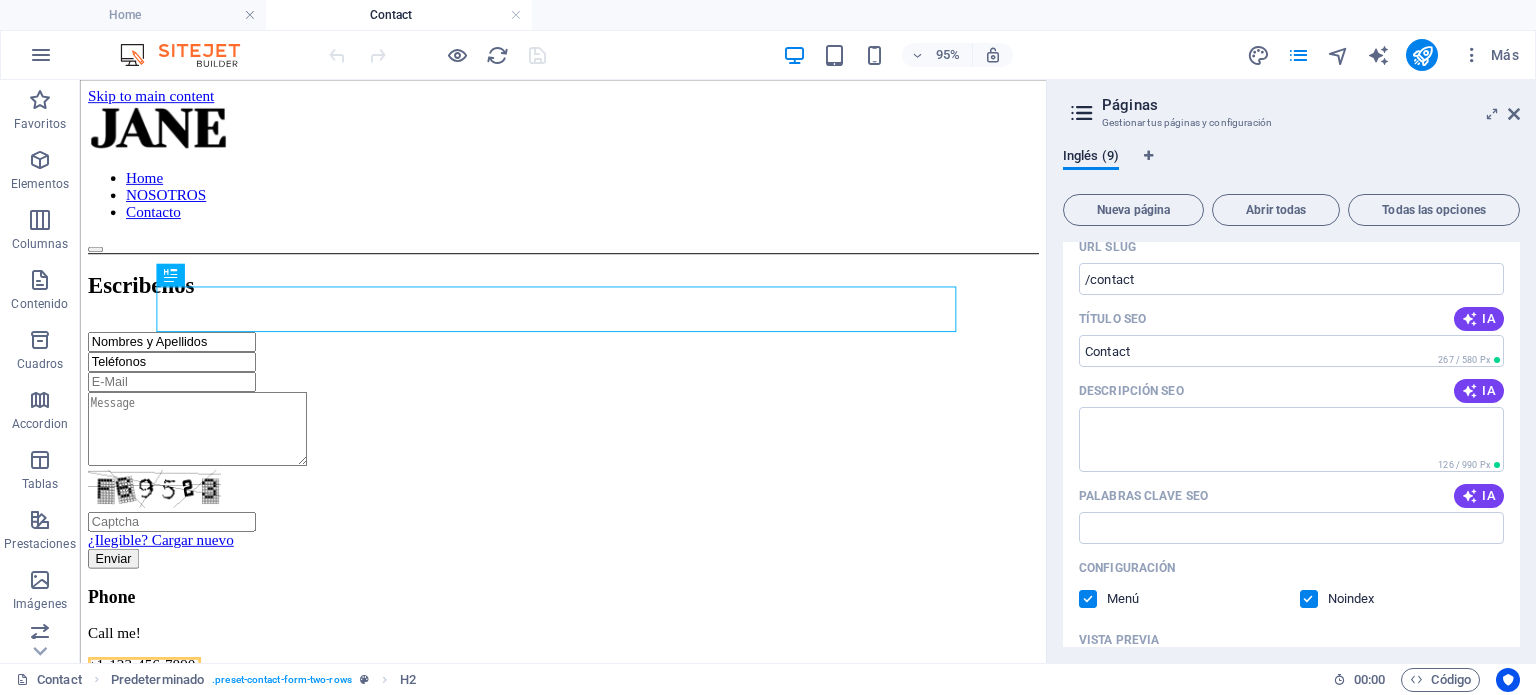 scroll, scrollTop: 461, scrollLeft: 0, axis: vertical 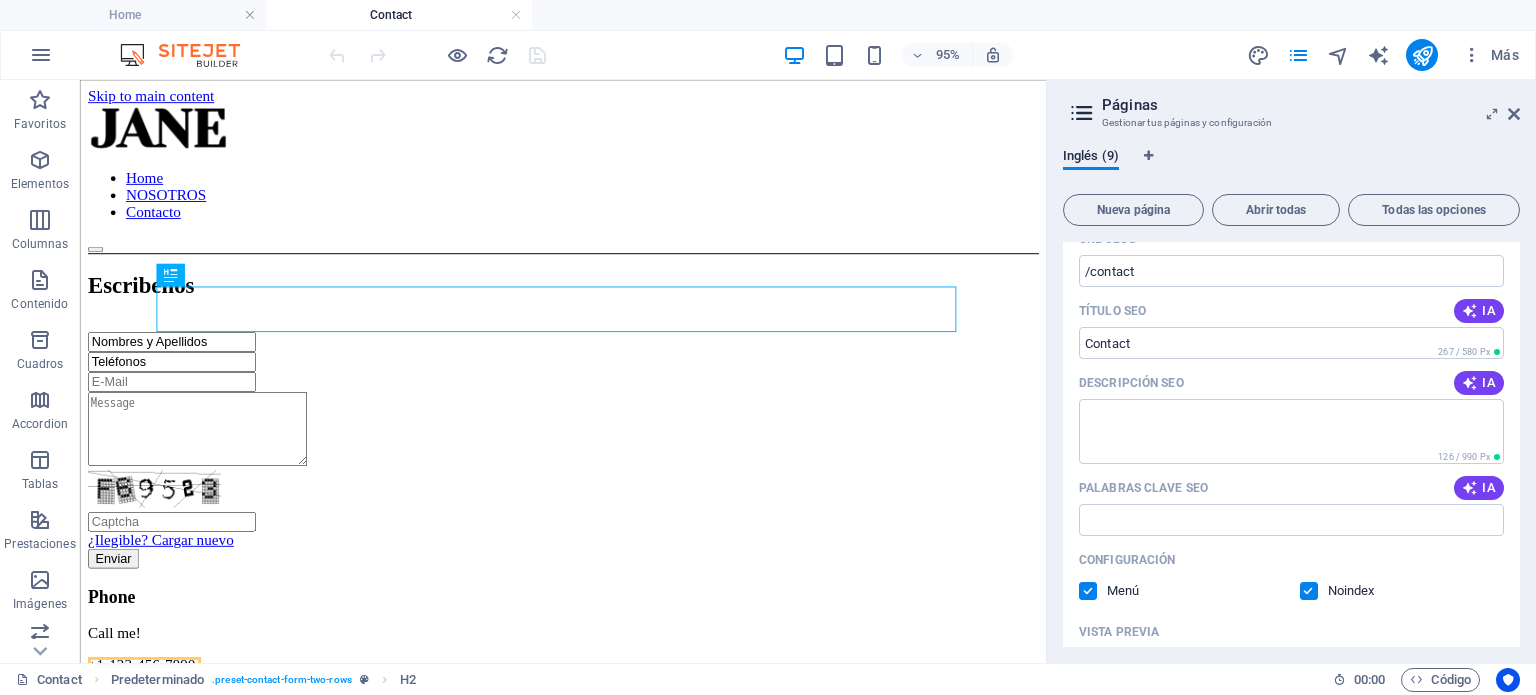 click at bounding box center (1309, 591) 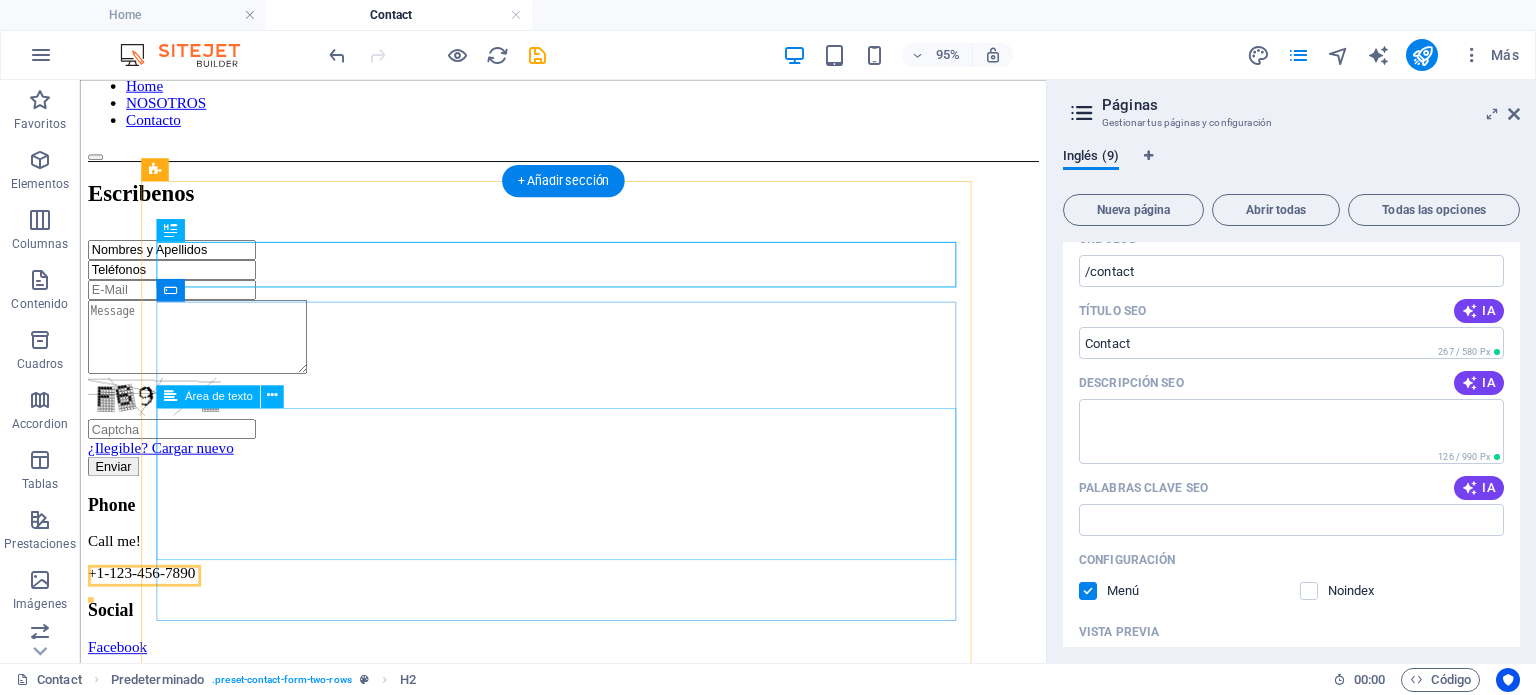 scroll, scrollTop: 100, scrollLeft: 0, axis: vertical 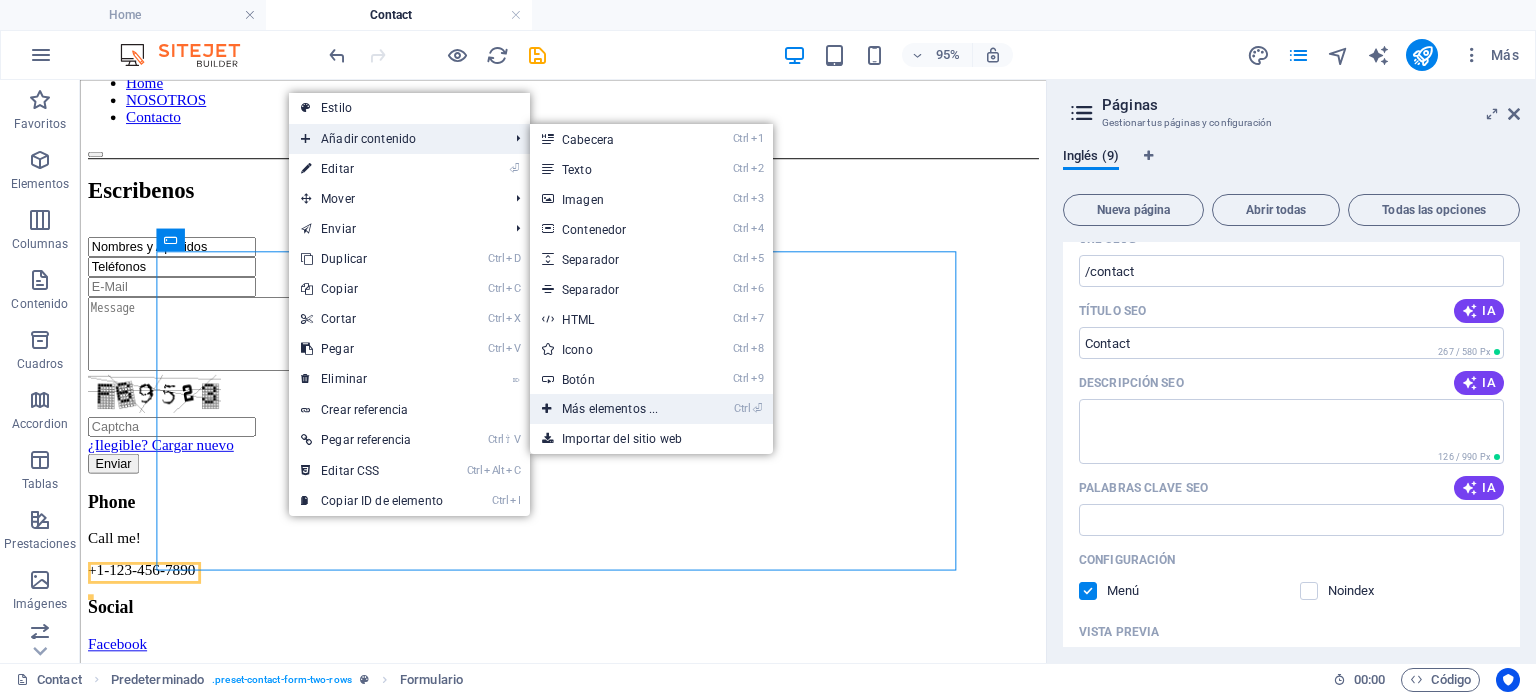 click on "Ctrl ⏎  Más elementos ..." at bounding box center (614, 409) 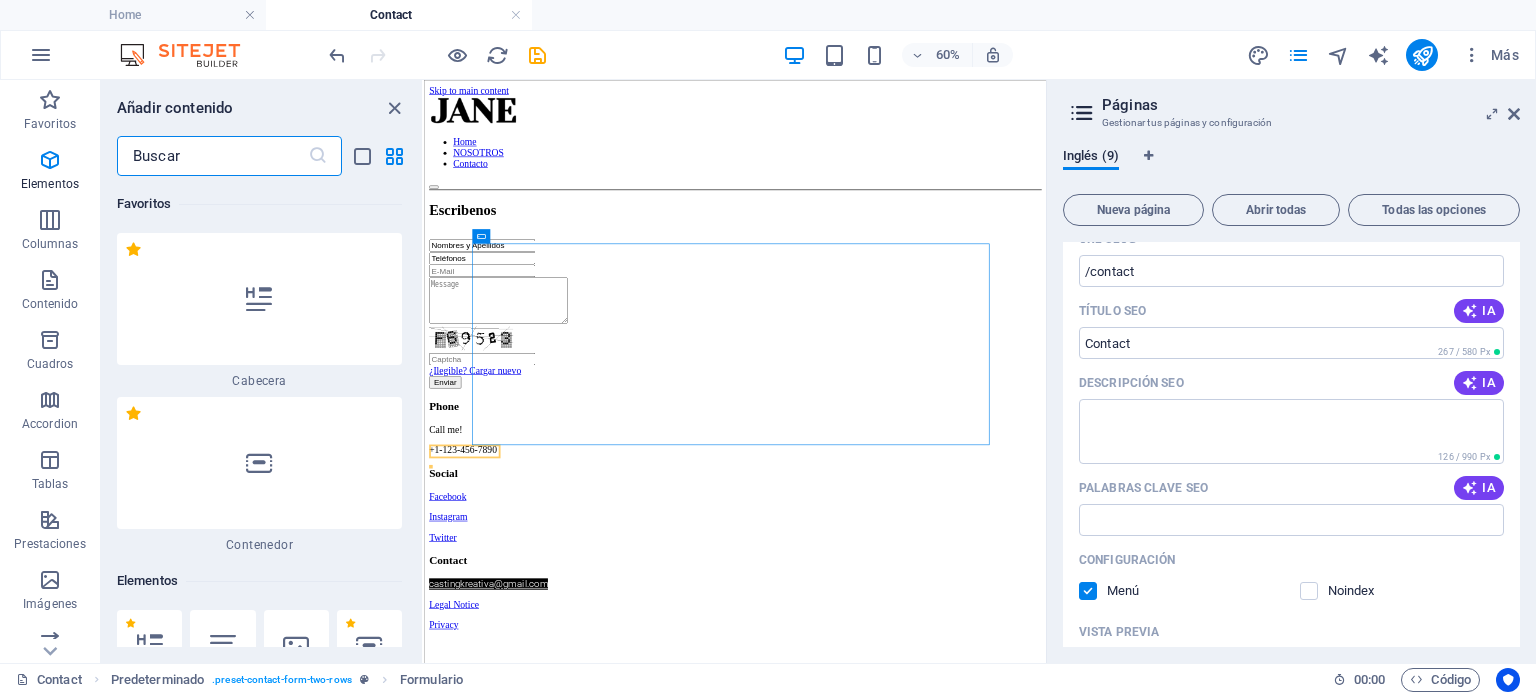 scroll, scrollTop: 8, scrollLeft: 0, axis: vertical 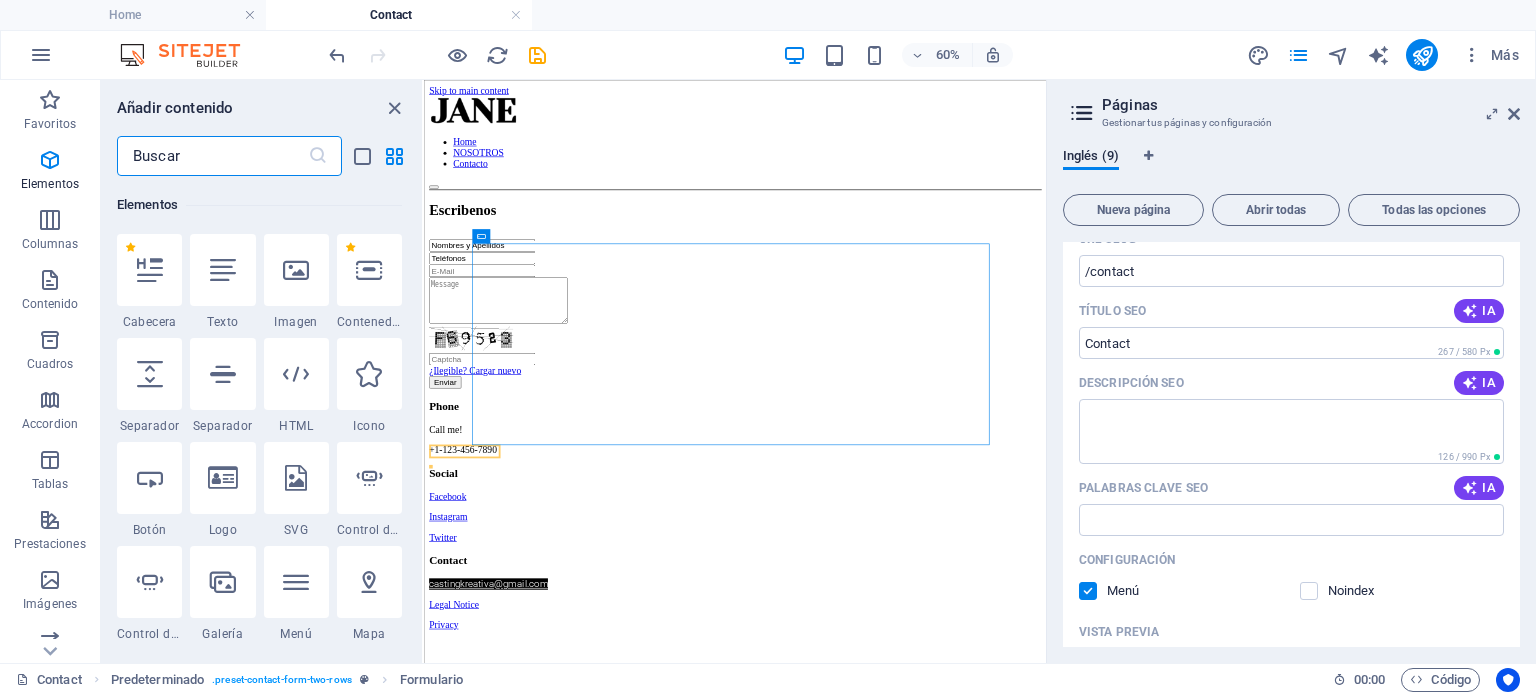 click at bounding box center [212, 156] 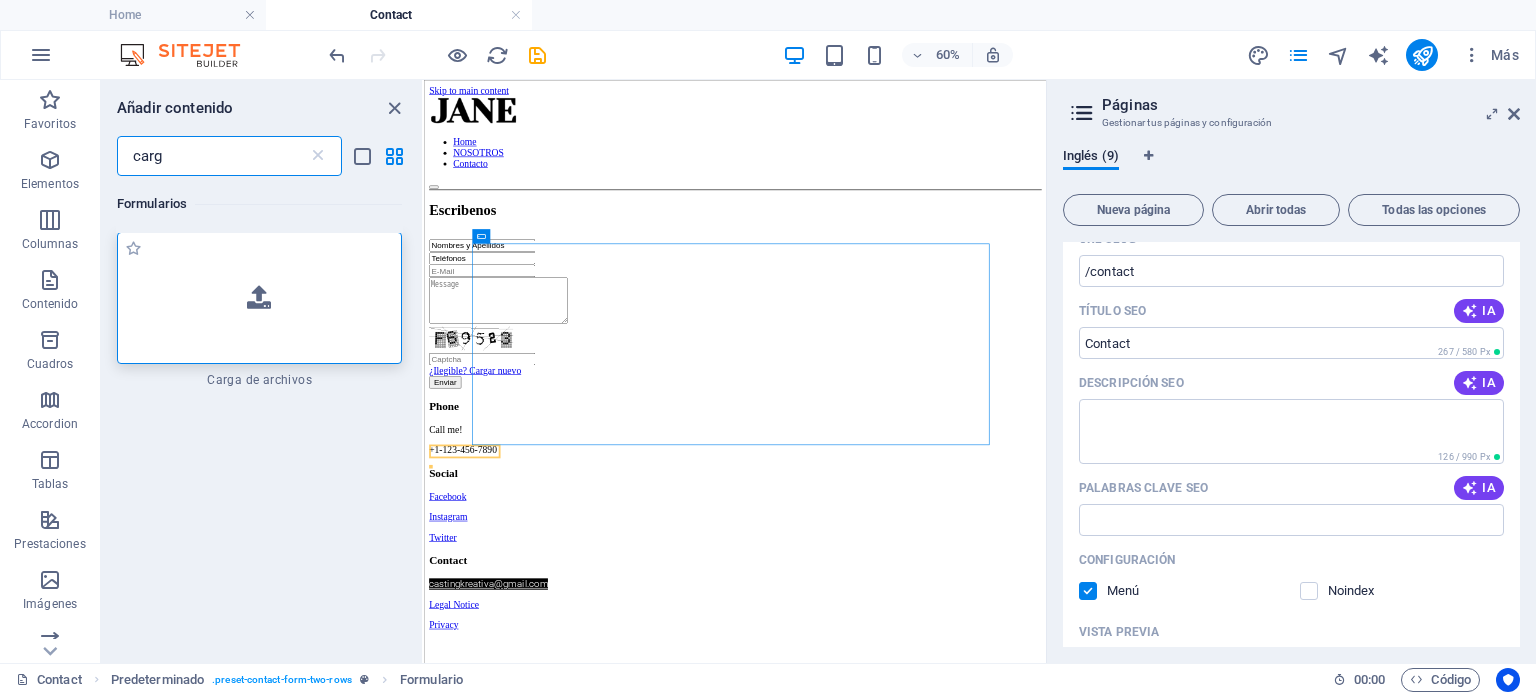 scroll, scrollTop: 0, scrollLeft: 0, axis: both 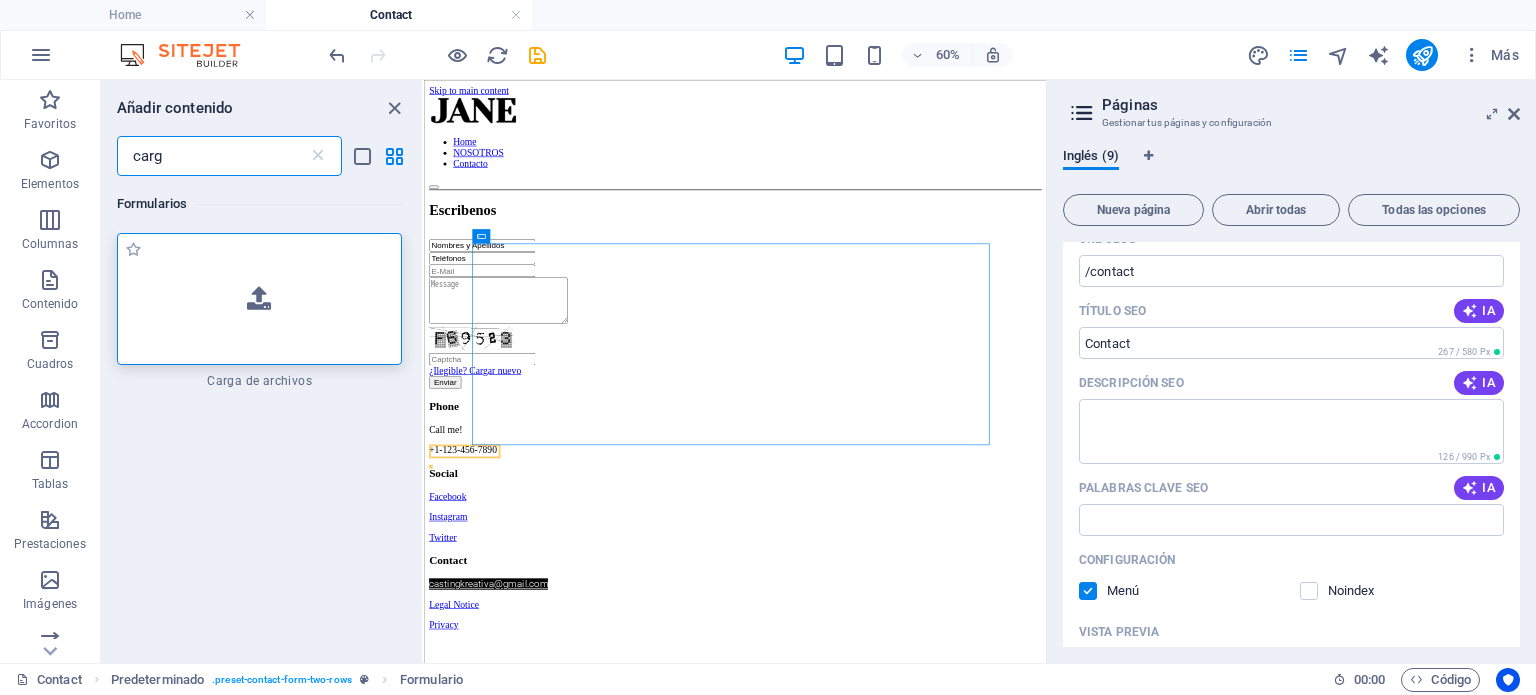 type on "carg" 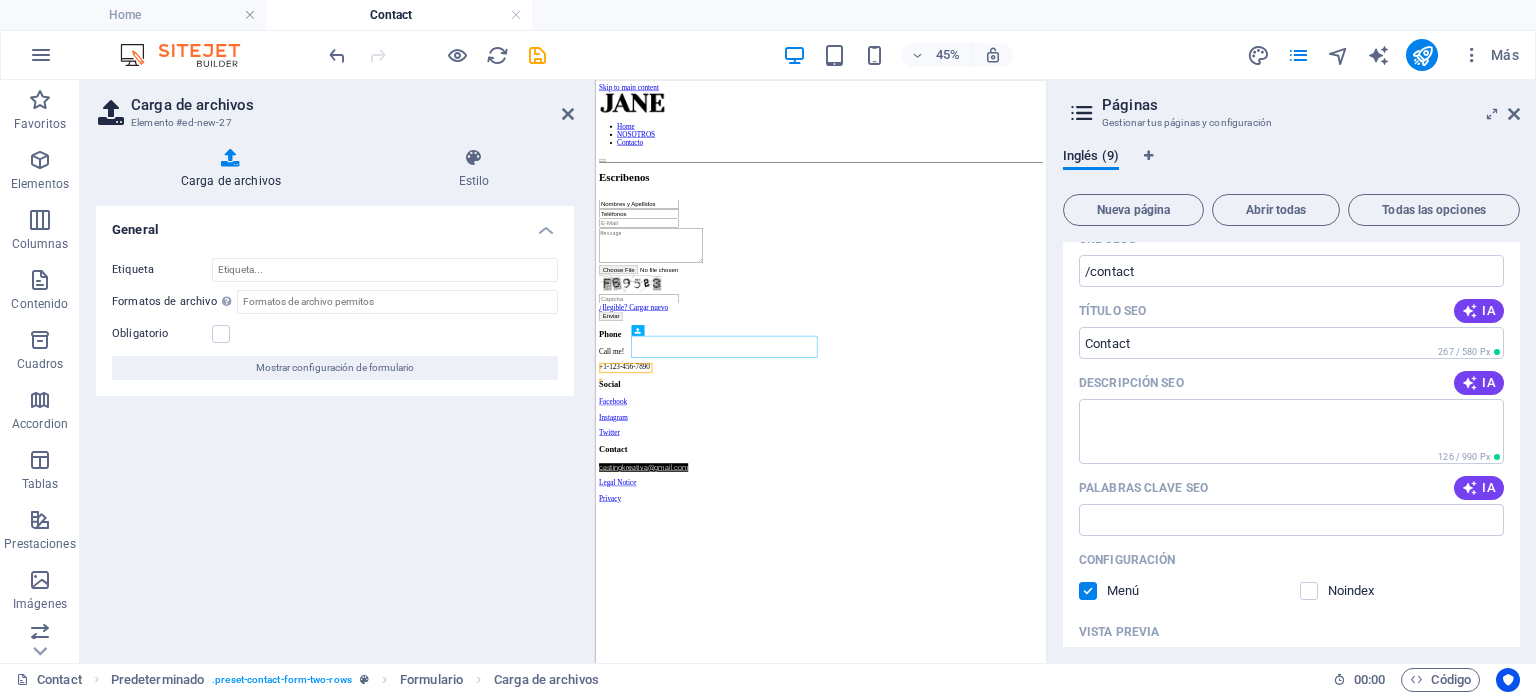 scroll, scrollTop: 0, scrollLeft: 0, axis: both 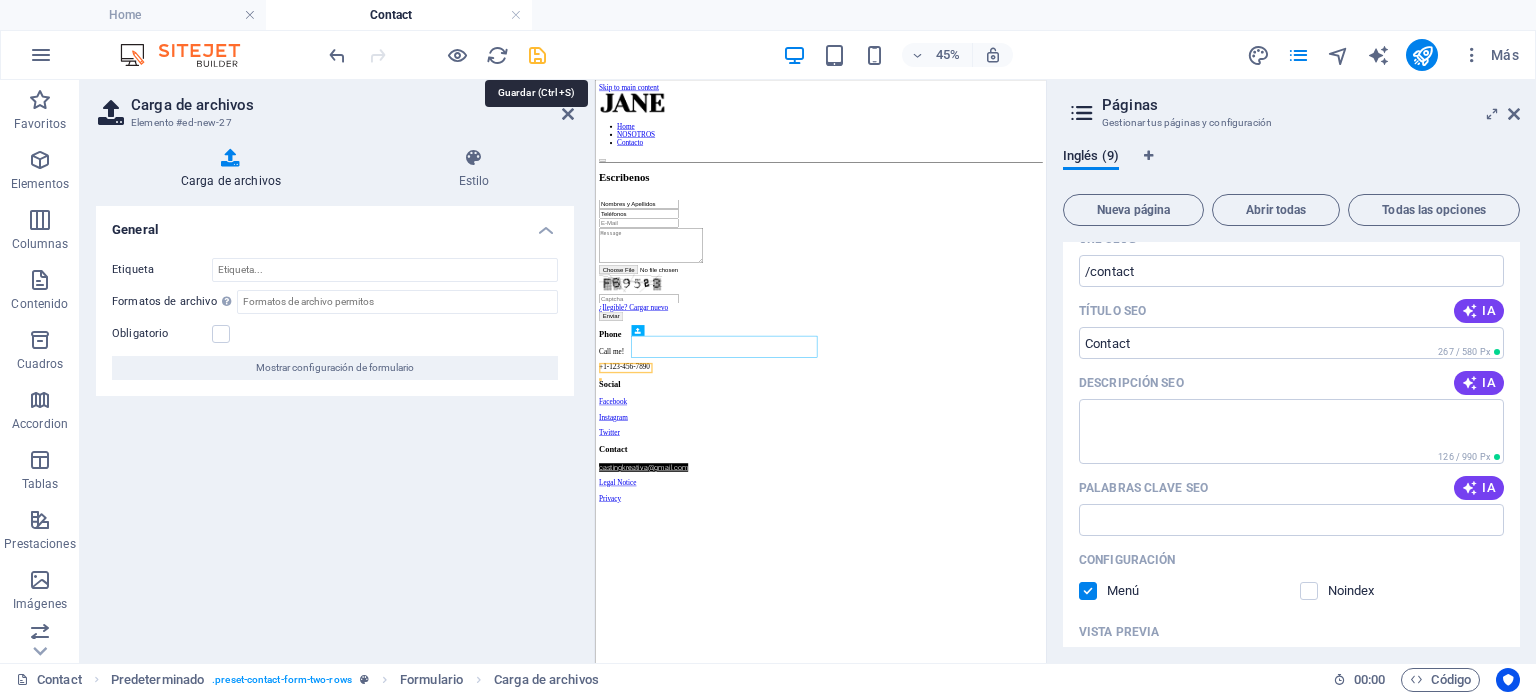 click at bounding box center [537, 55] 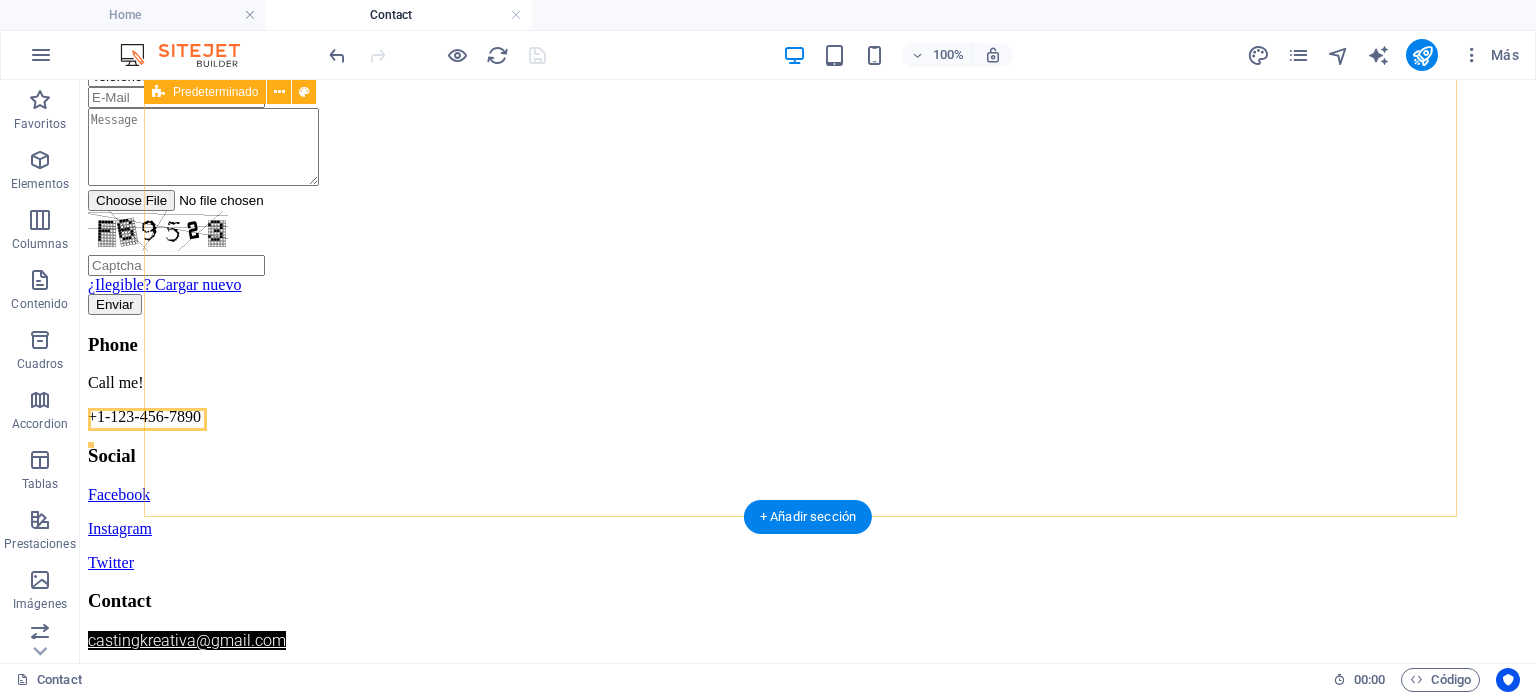 scroll, scrollTop: 0, scrollLeft: 0, axis: both 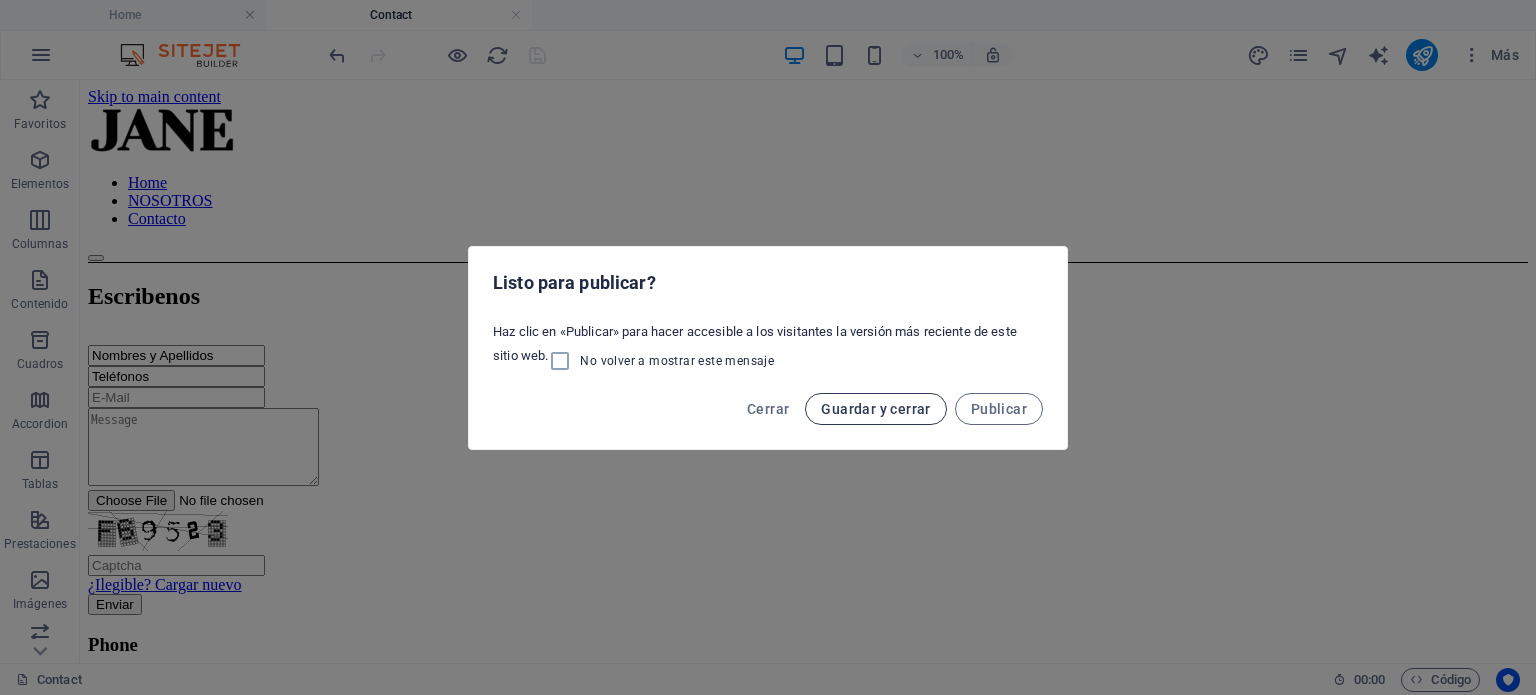 click on "Guardar y cerrar" at bounding box center (875, 409) 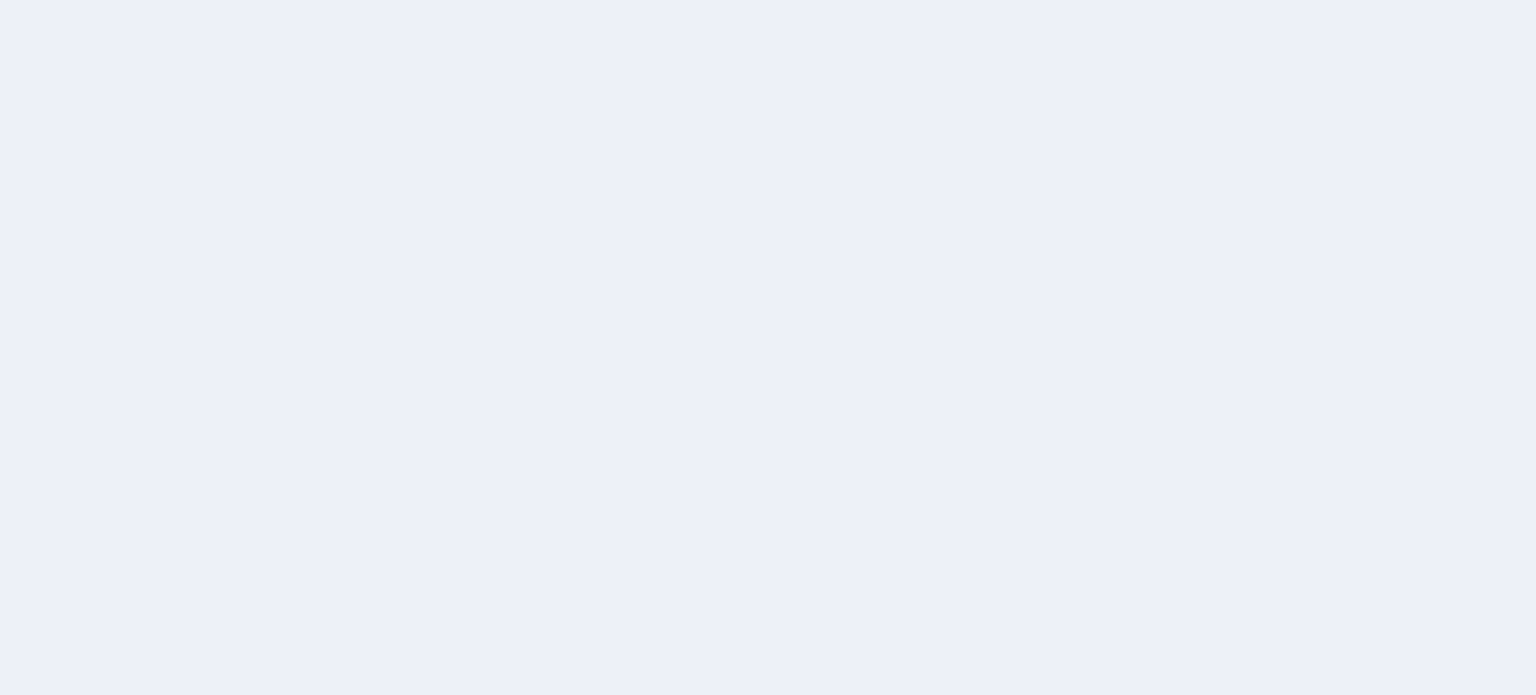scroll, scrollTop: 0, scrollLeft: 0, axis: both 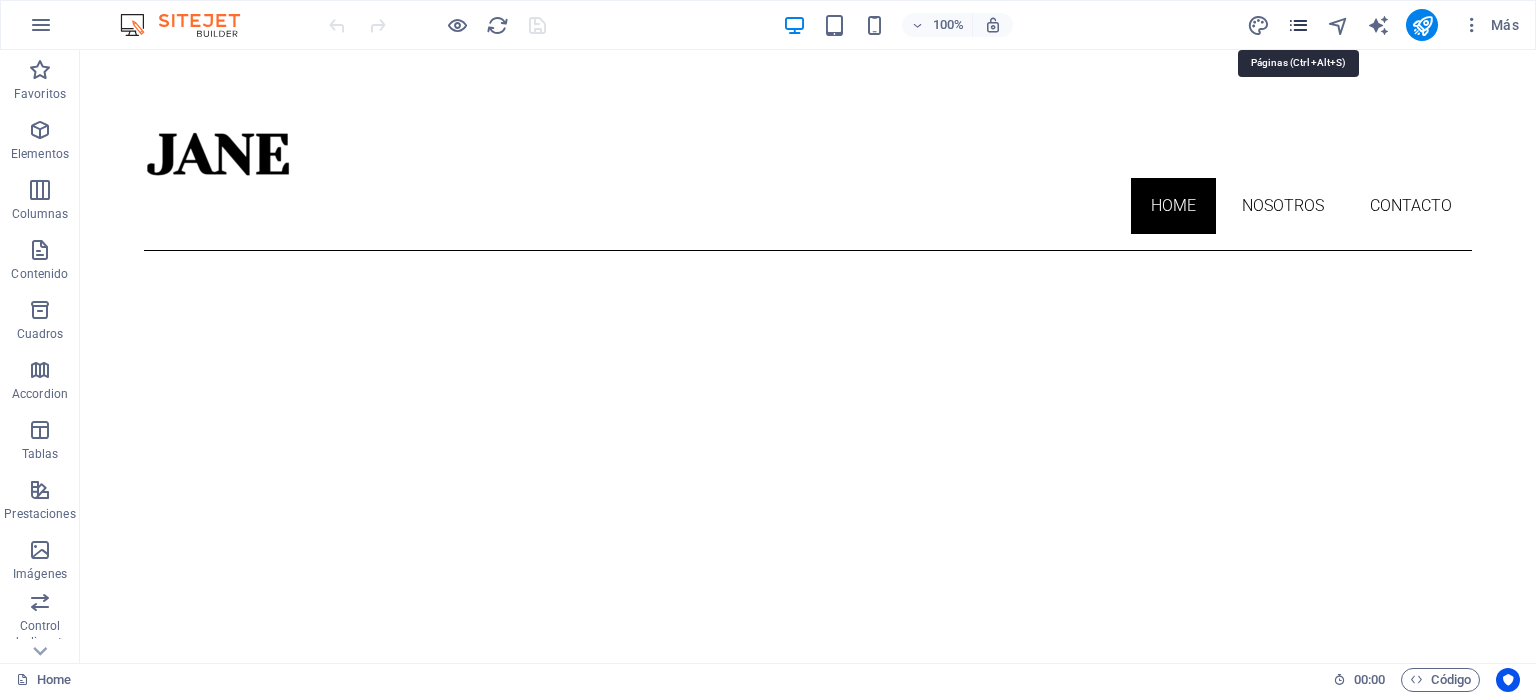 click at bounding box center [1298, 25] 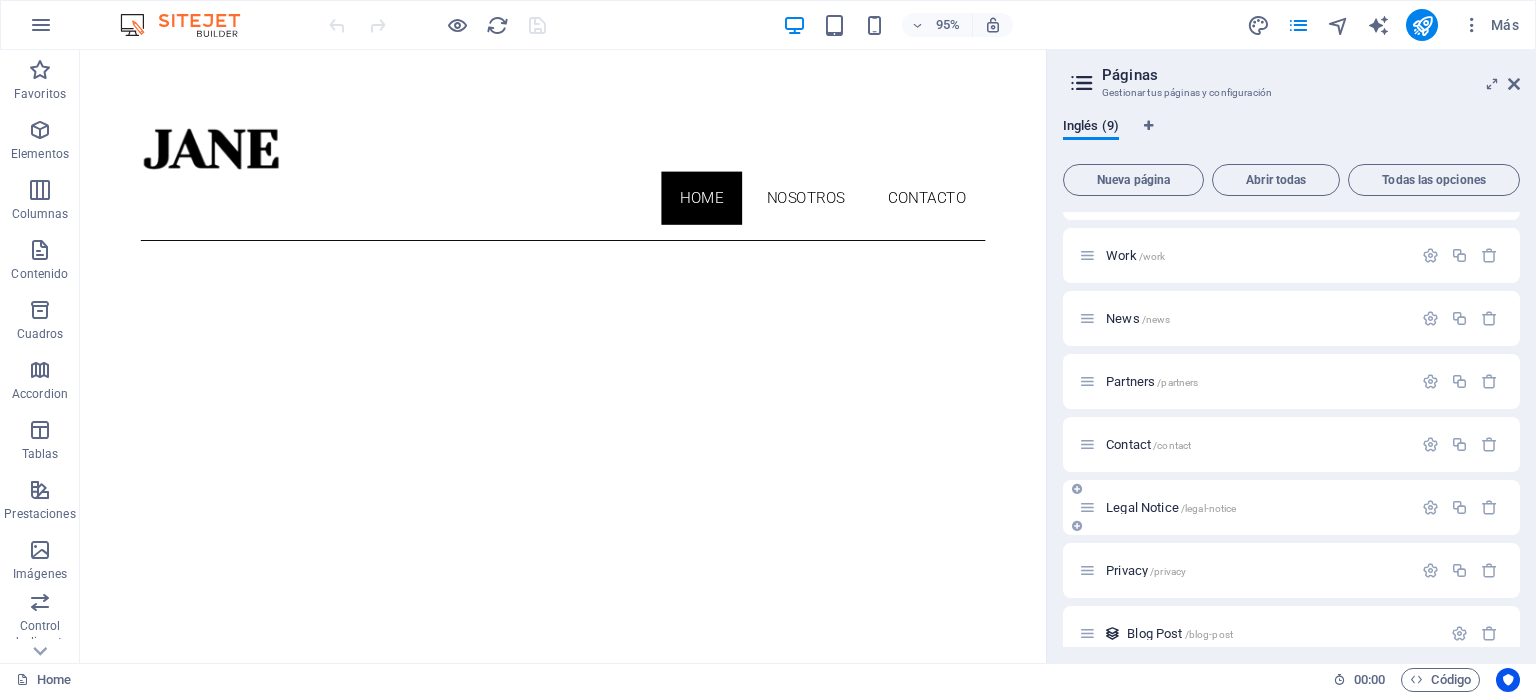 scroll, scrollTop: 132, scrollLeft: 0, axis: vertical 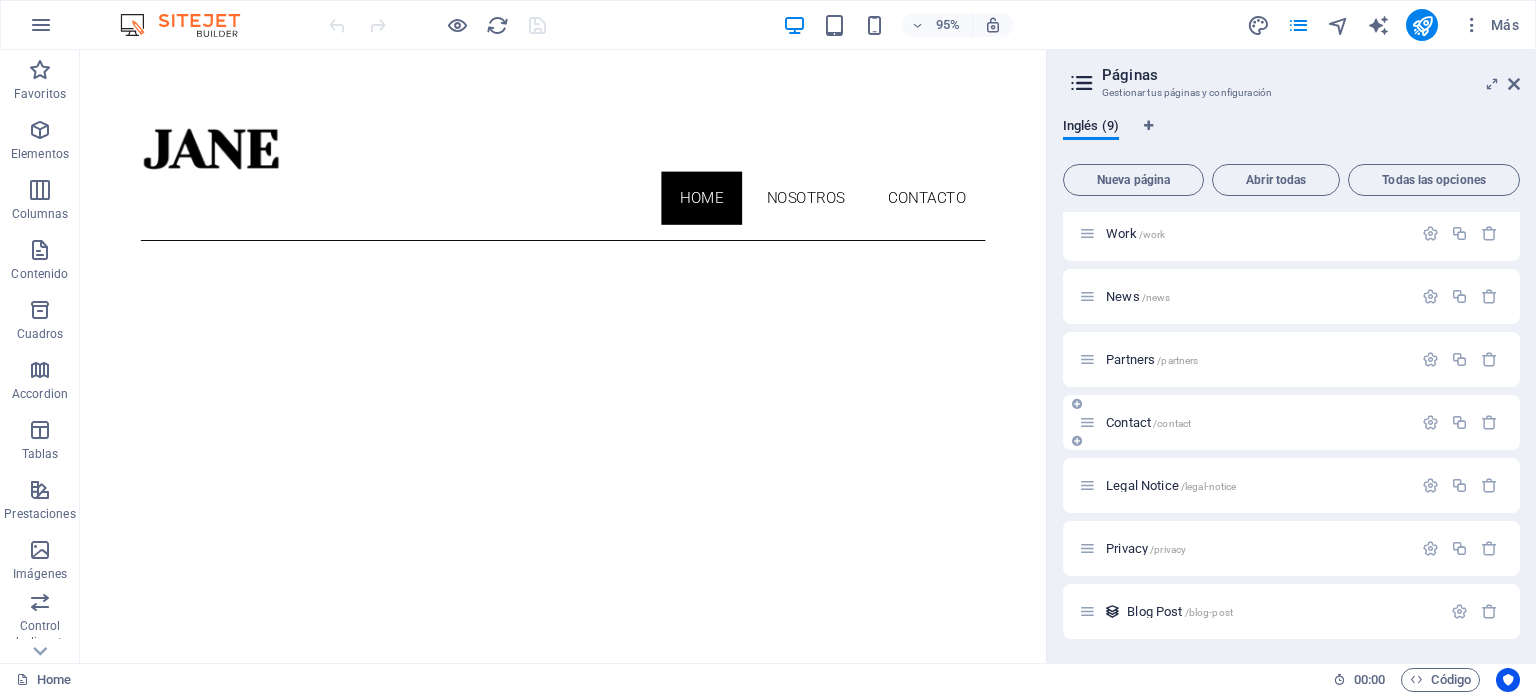 click on "/contact" at bounding box center [1172, 423] 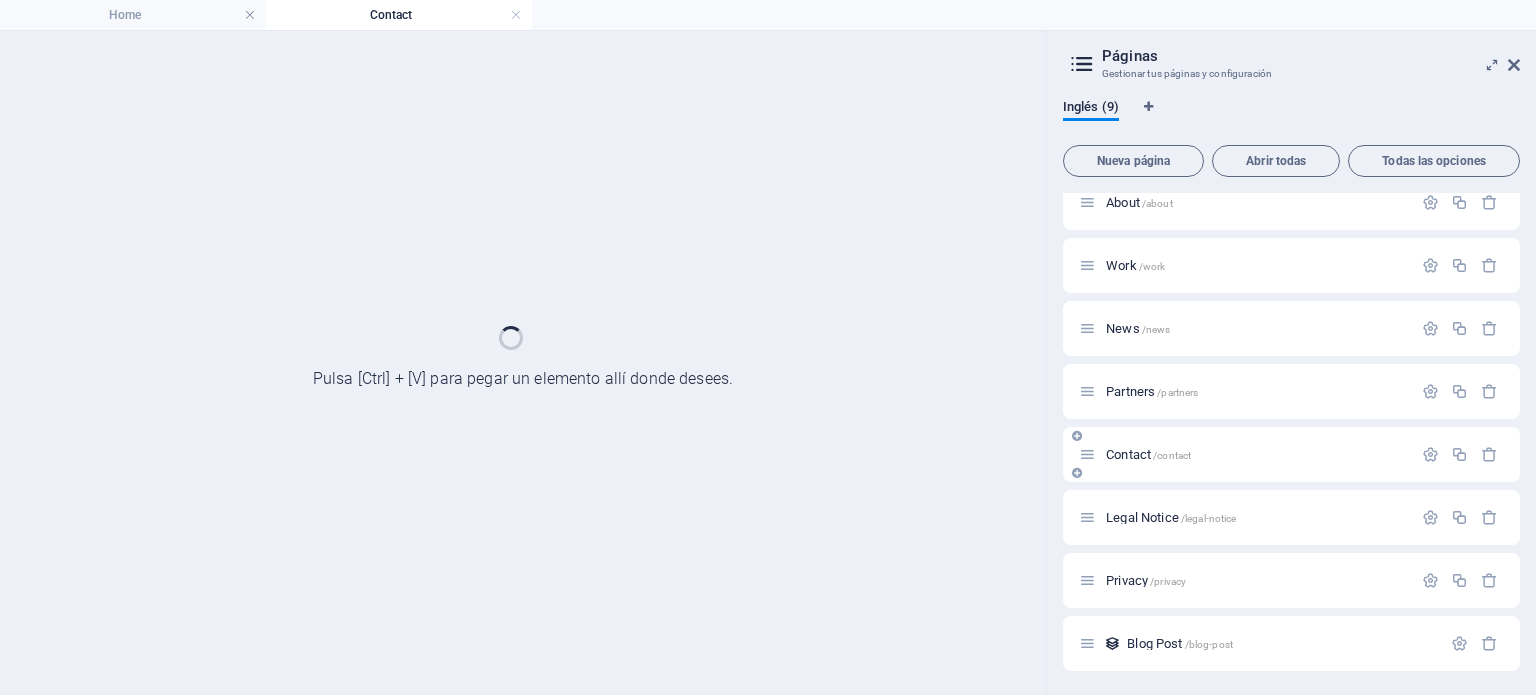 scroll, scrollTop: 80, scrollLeft: 0, axis: vertical 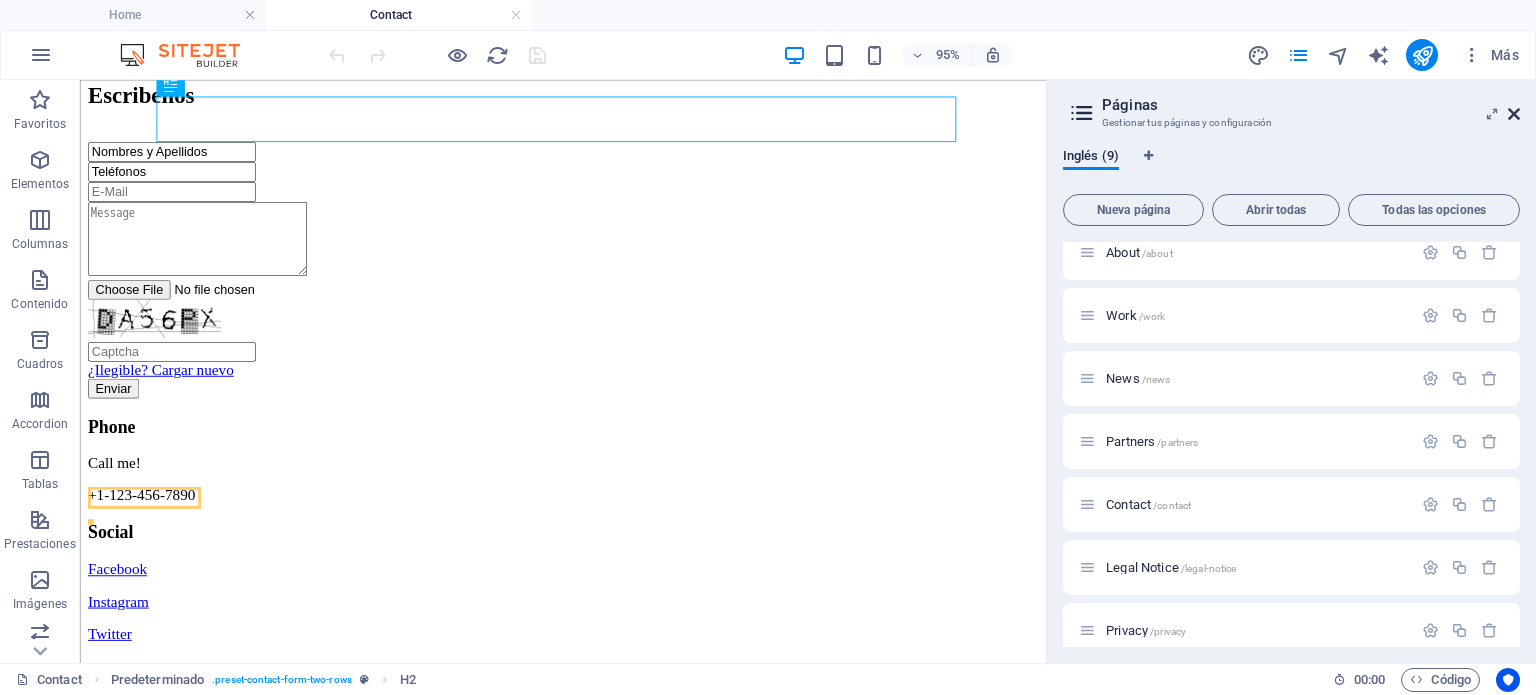 click at bounding box center (1514, 114) 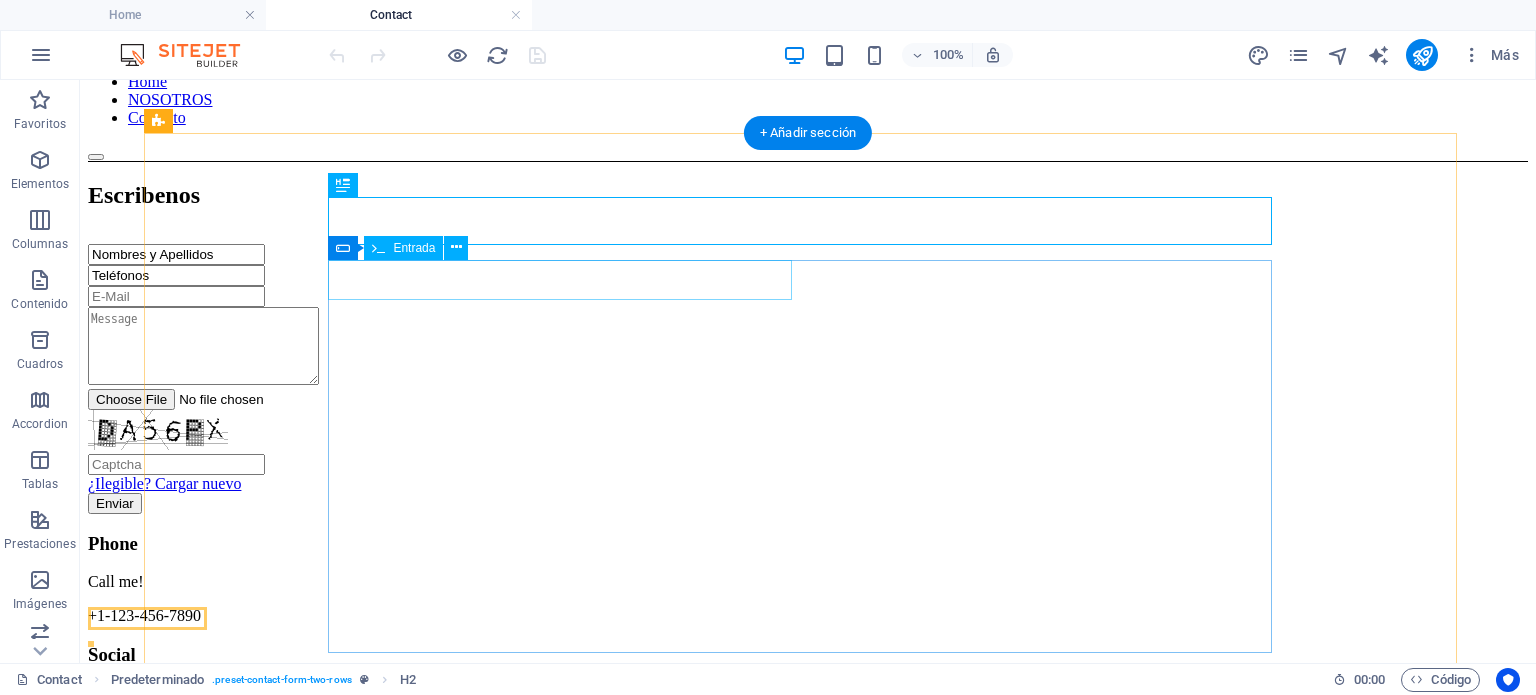 scroll, scrollTop: 100, scrollLeft: 0, axis: vertical 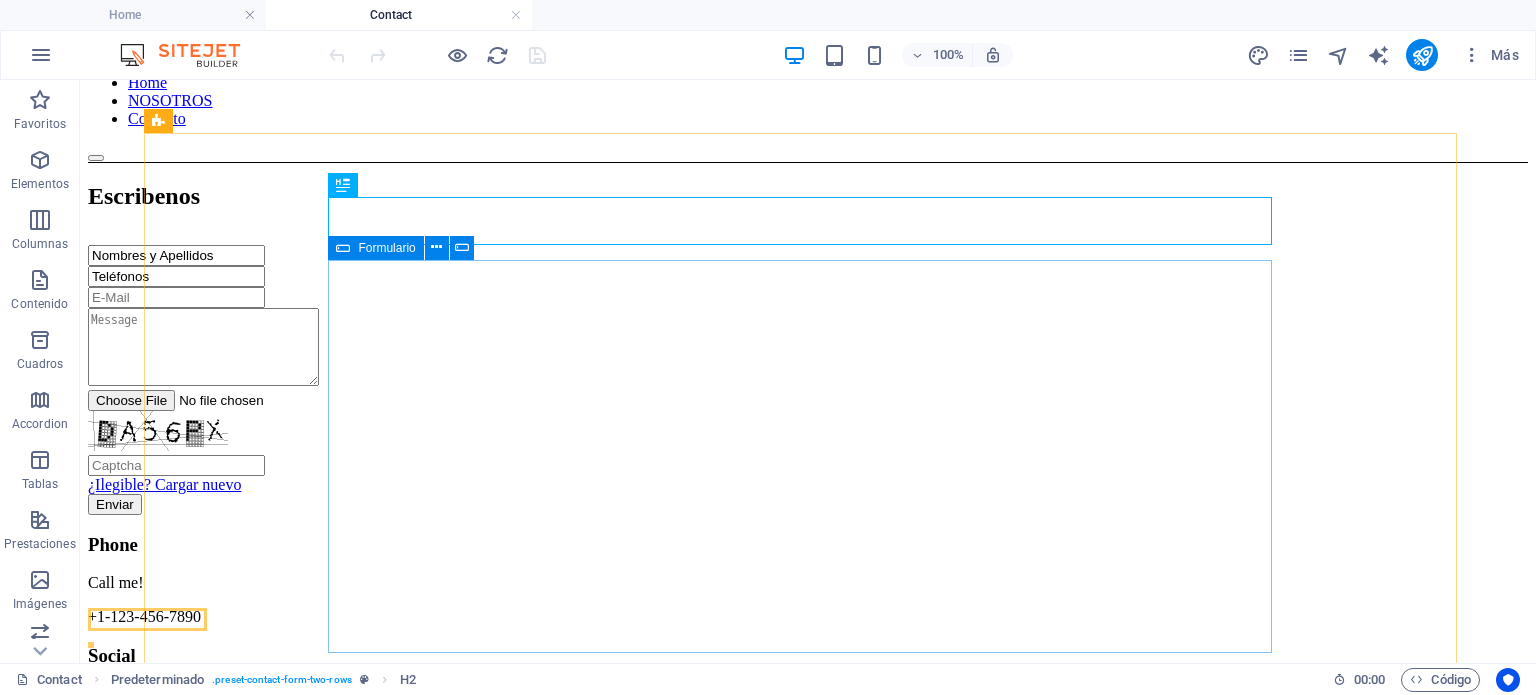 click at bounding box center (343, 248) 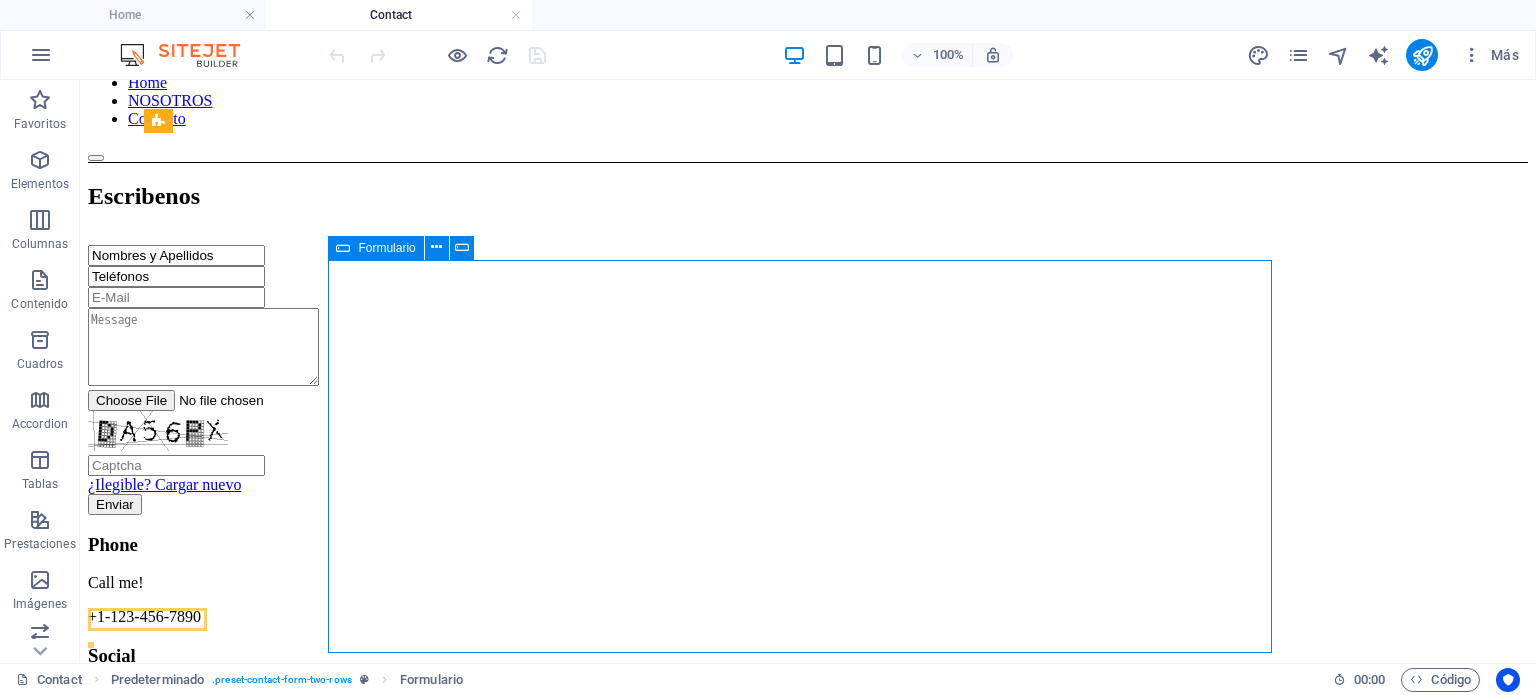 click at bounding box center [343, 248] 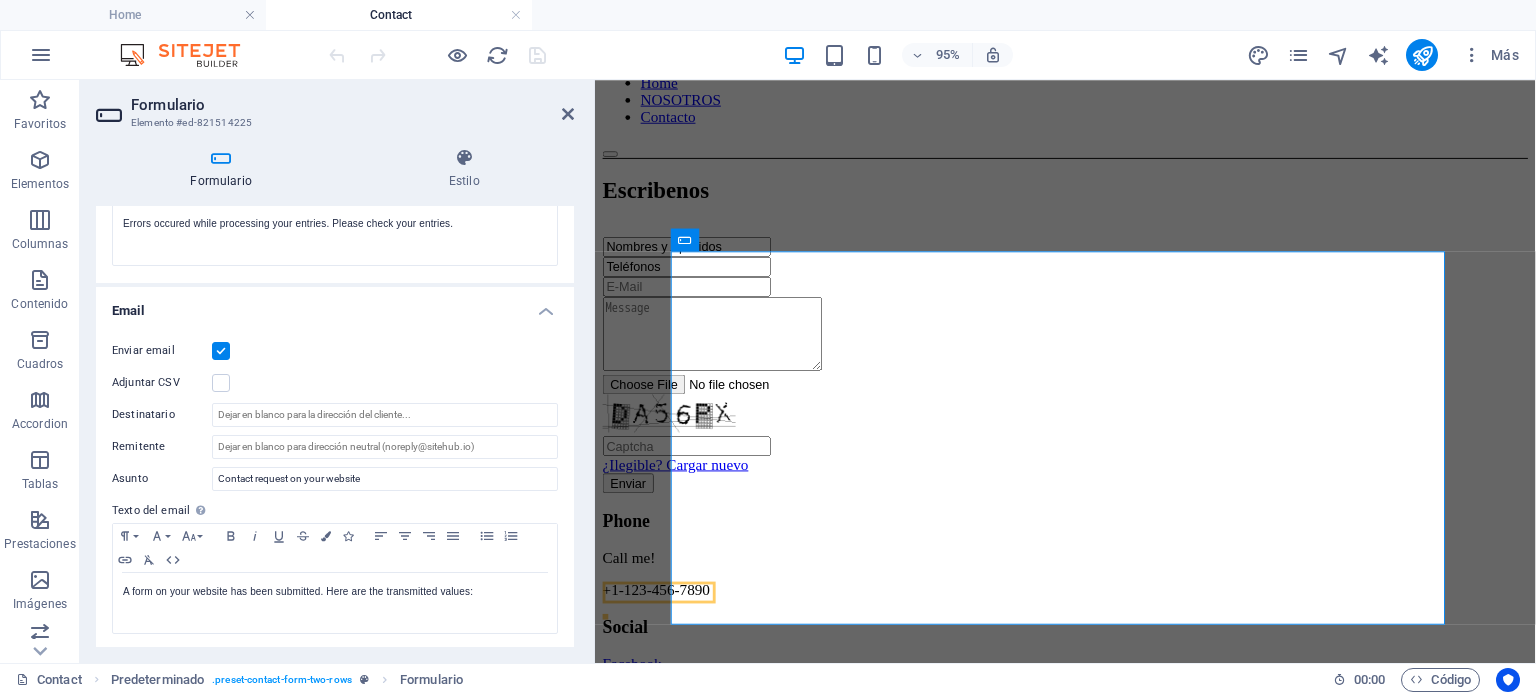 scroll, scrollTop: 400, scrollLeft: 0, axis: vertical 